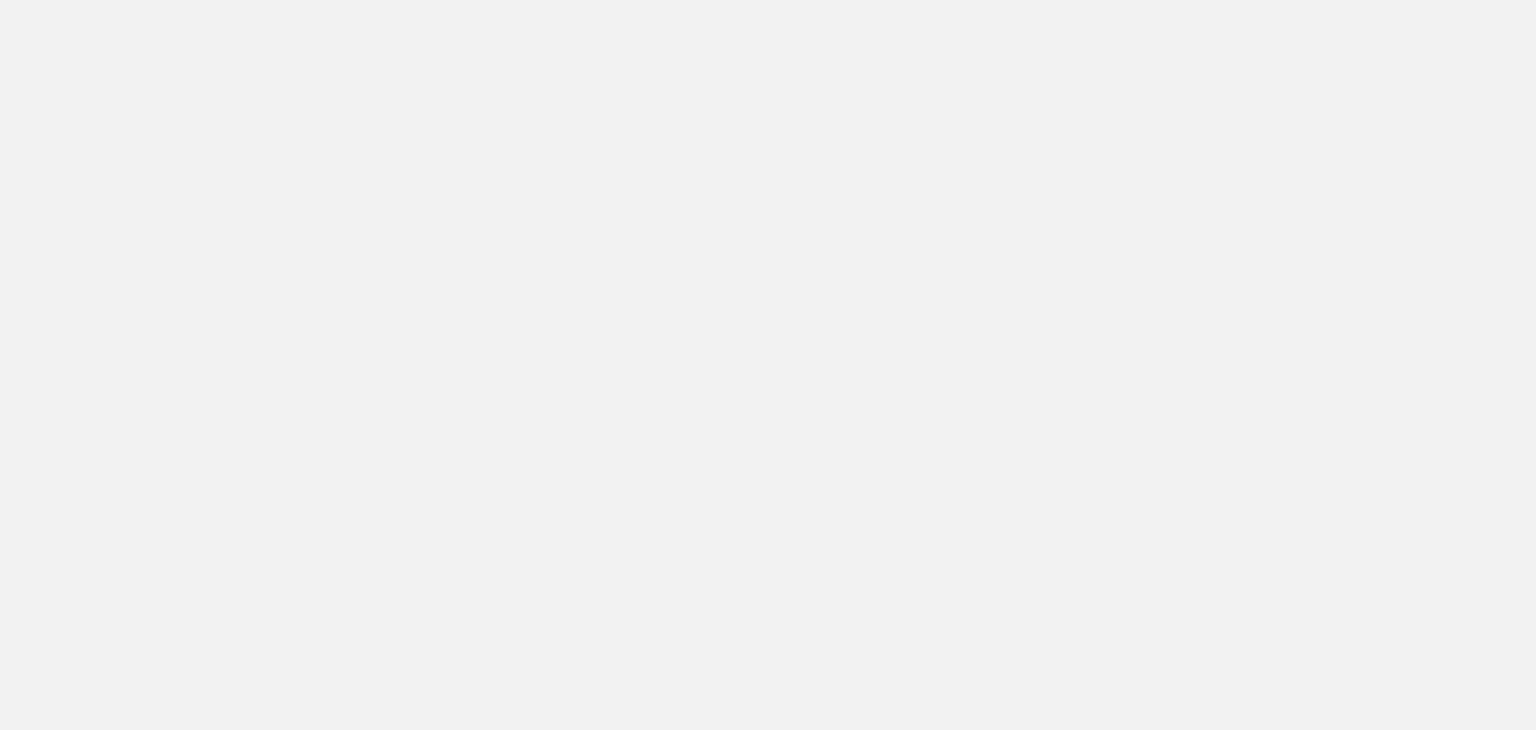 scroll, scrollTop: 0, scrollLeft: 0, axis: both 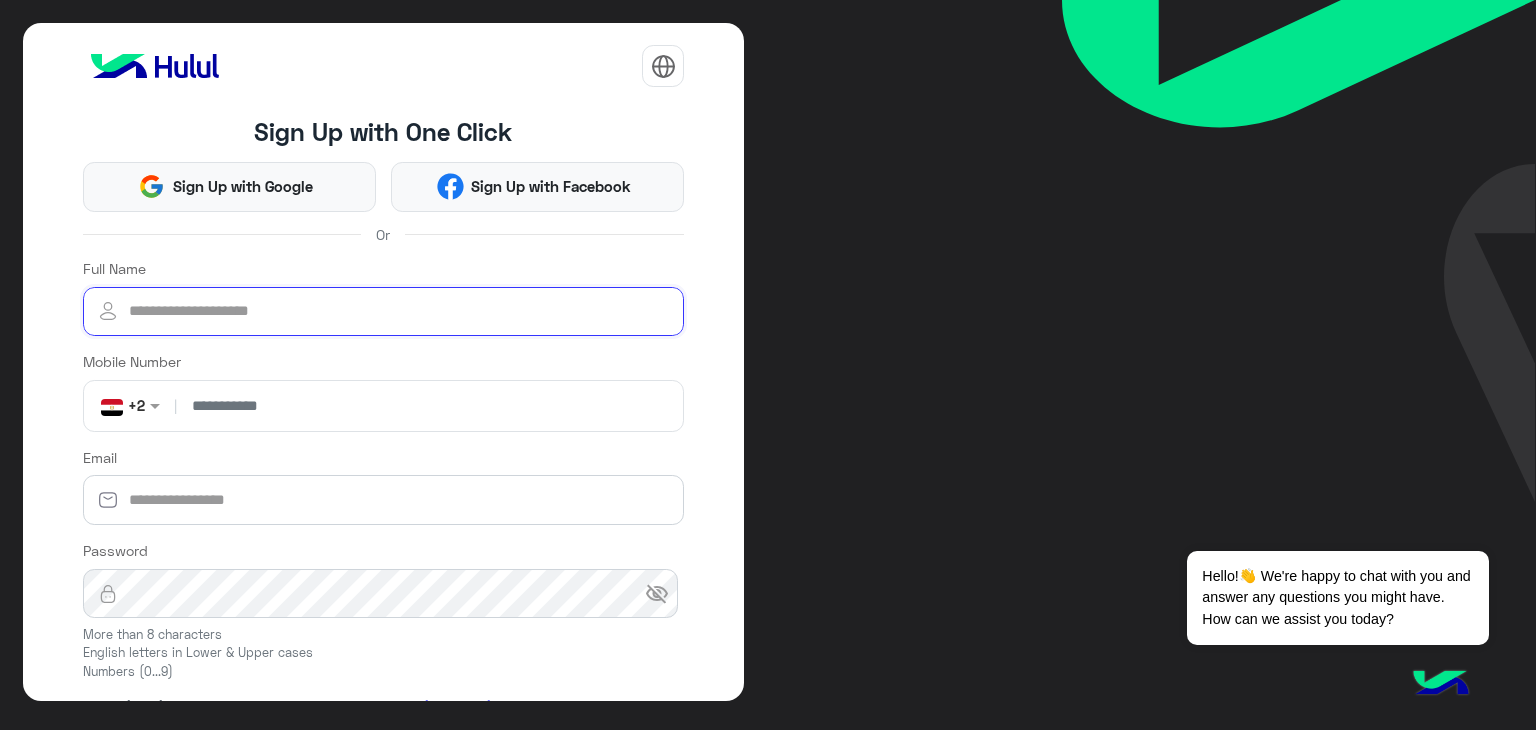 click on "Full Name" at bounding box center [384, 312] 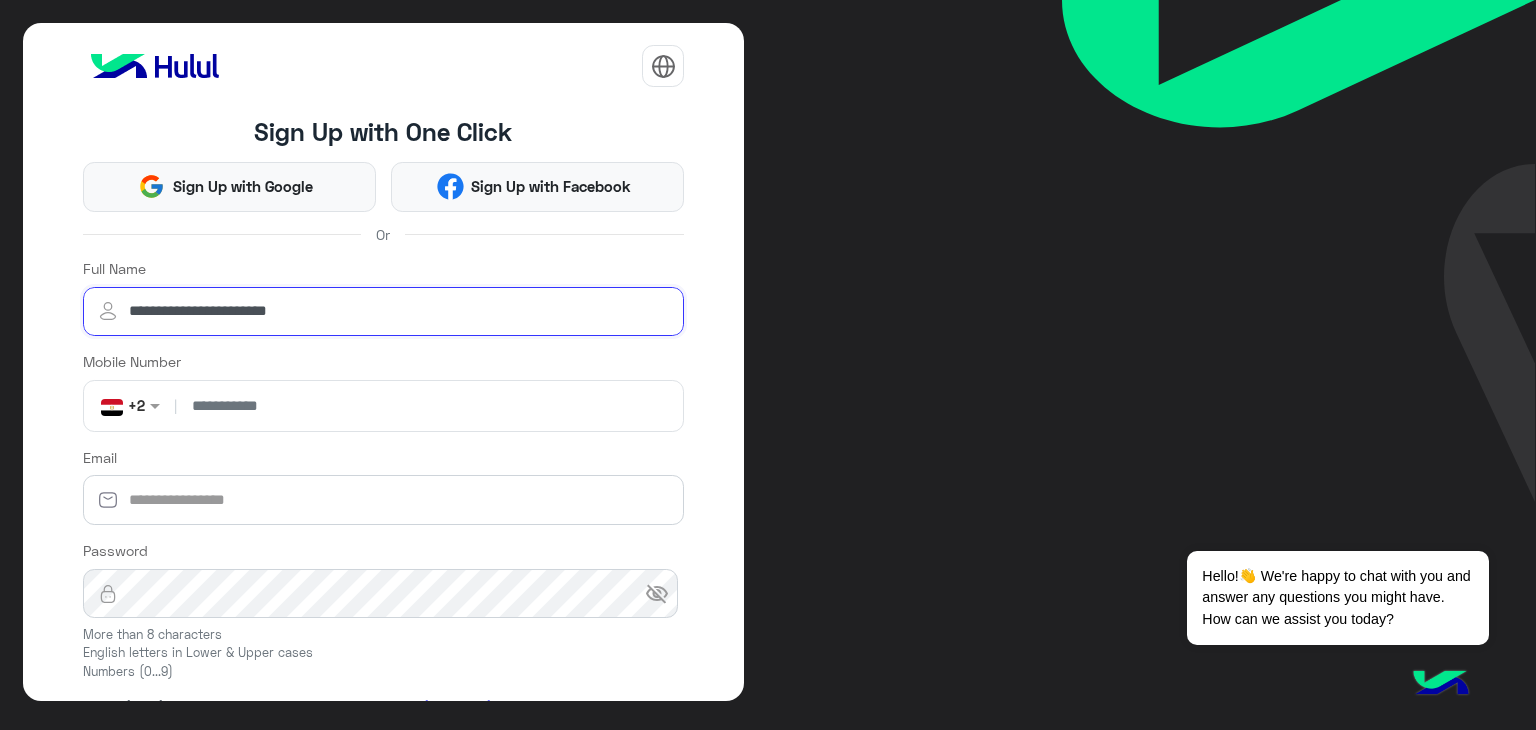 type on "**********" 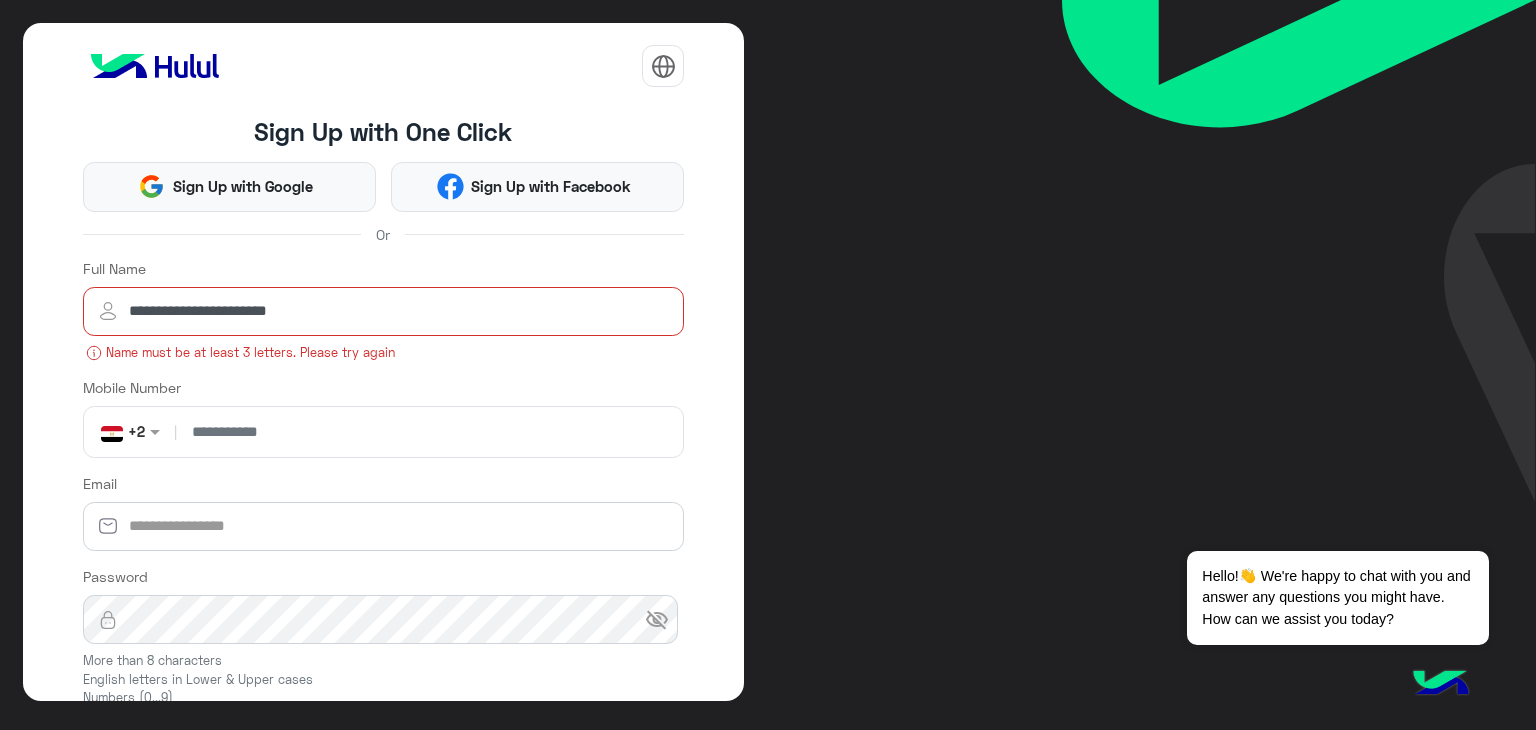 click on "**********" at bounding box center [384, 312] 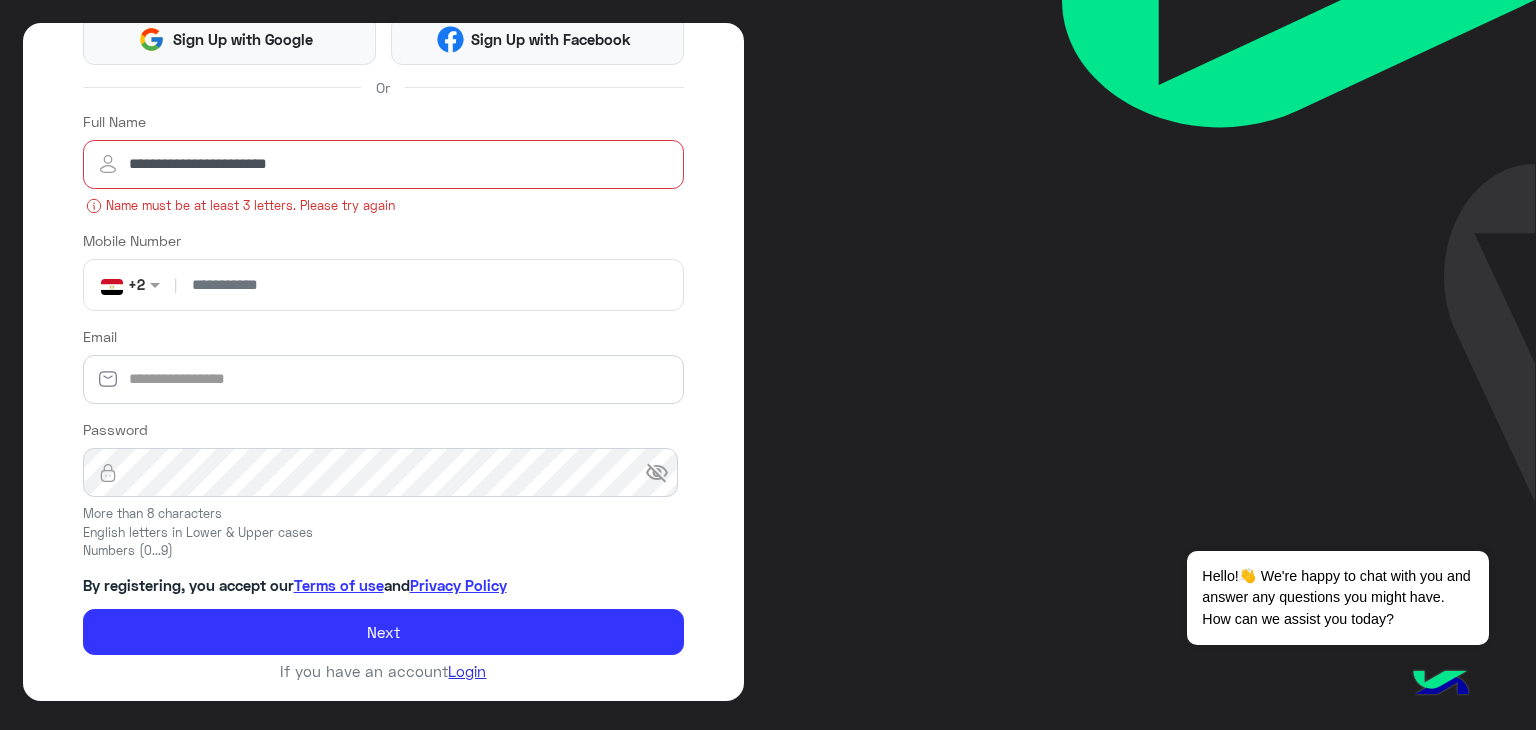 click on "Login" 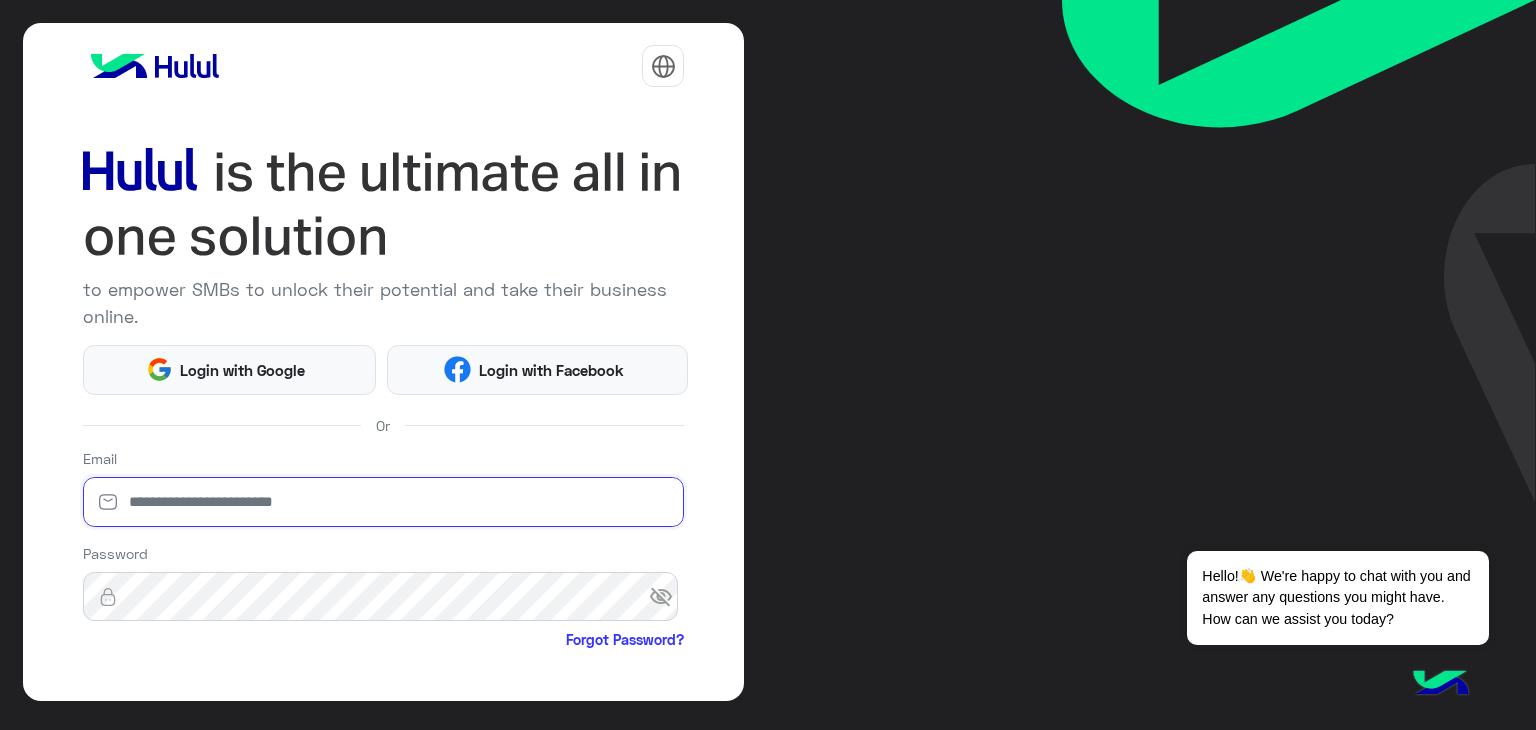 click at bounding box center (384, 502) 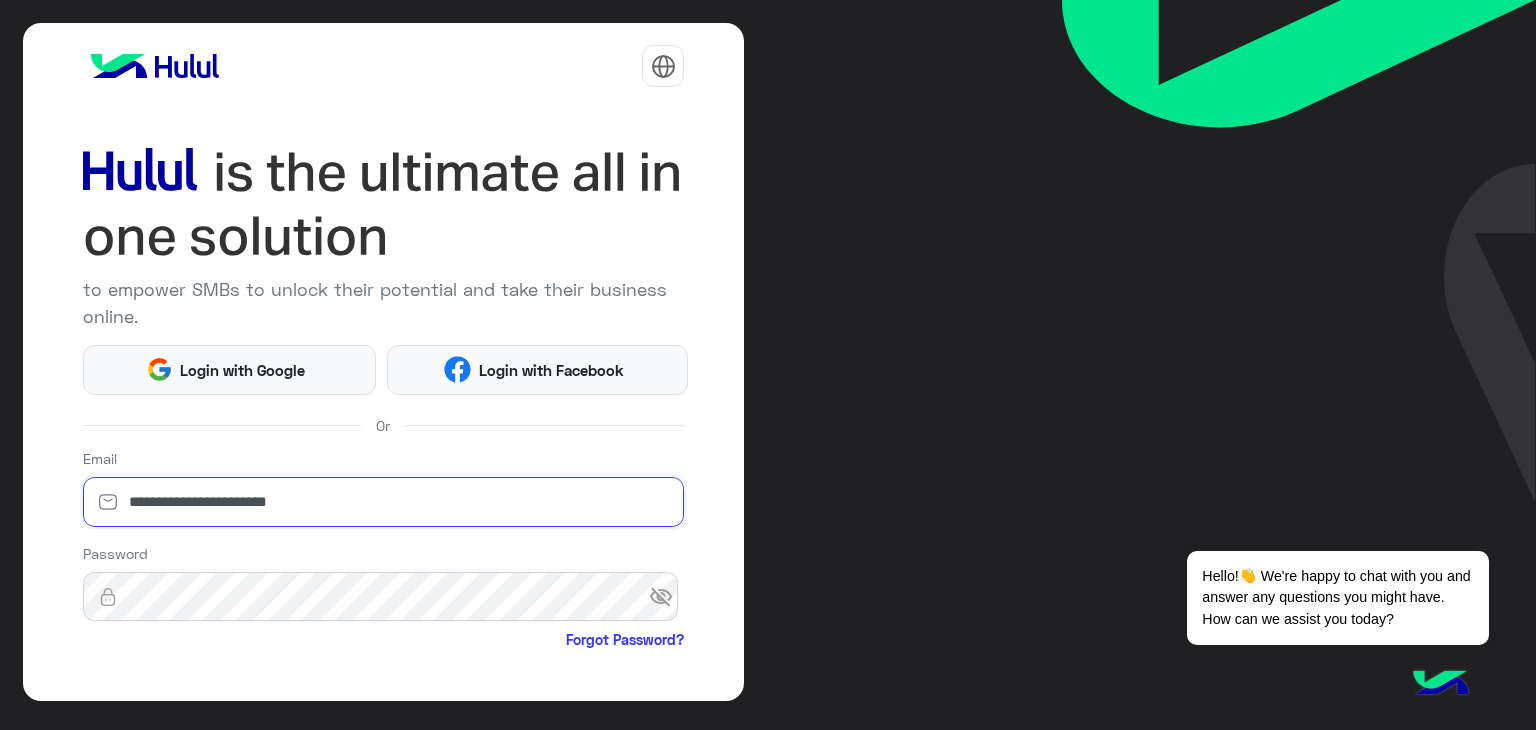 type on "**********" 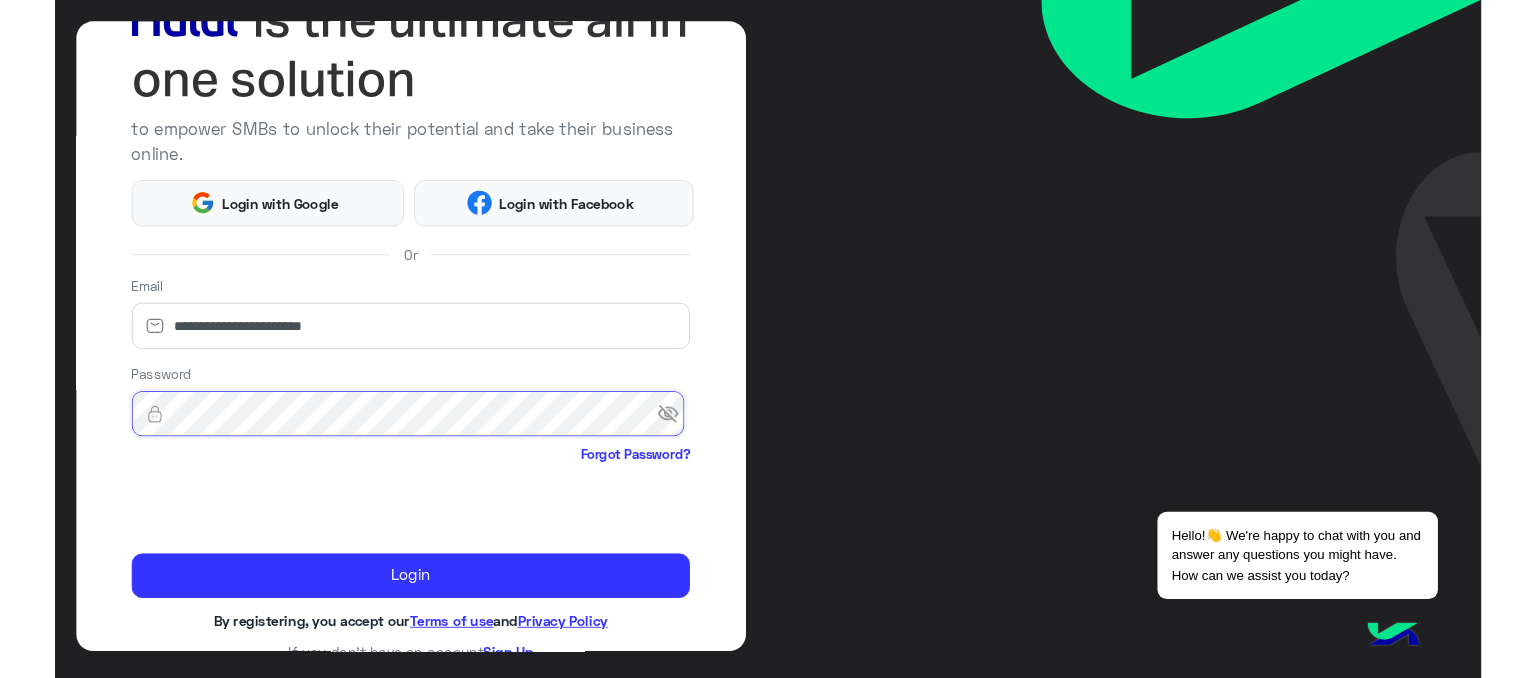 scroll, scrollTop: 158, scrollLeft: 0, axis: vertical 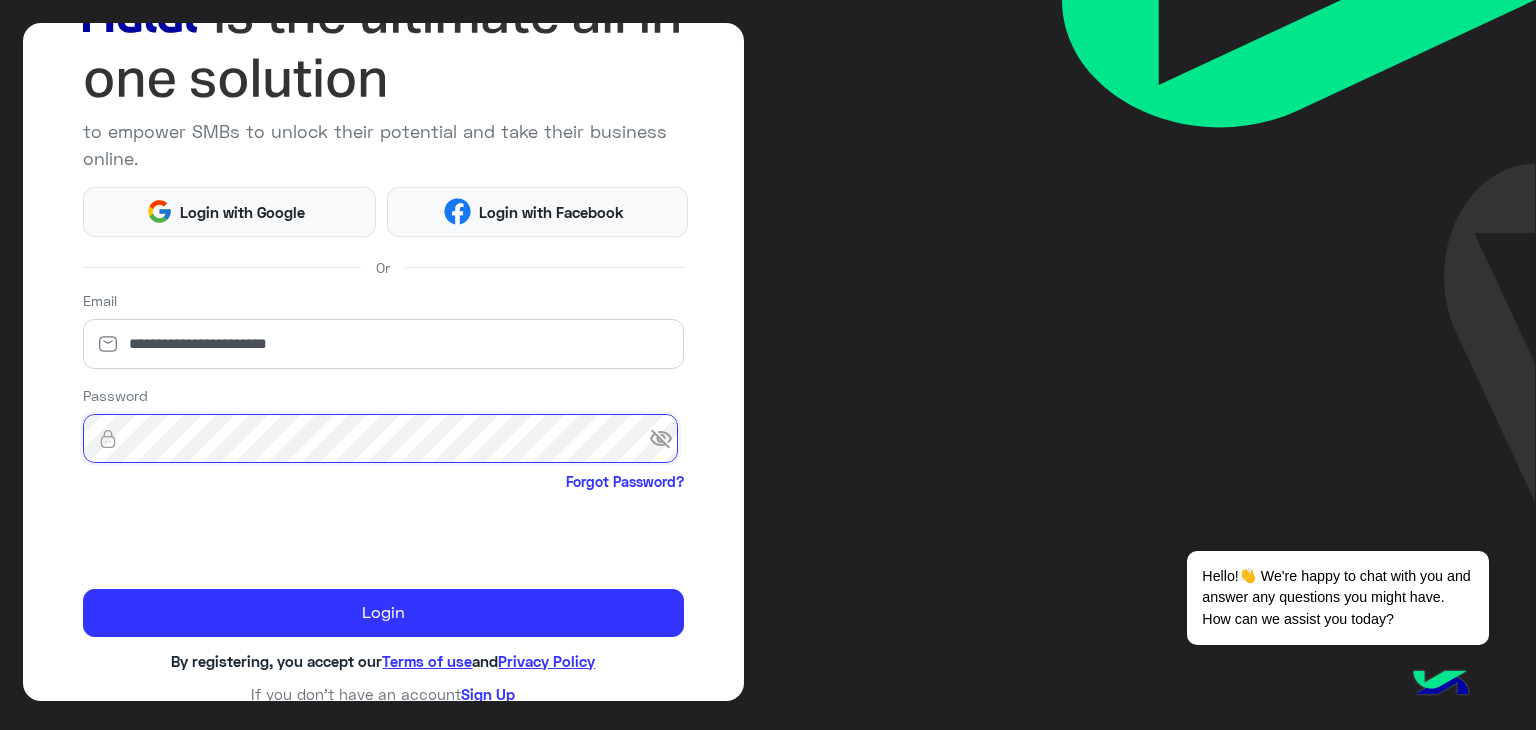 click on "Login" 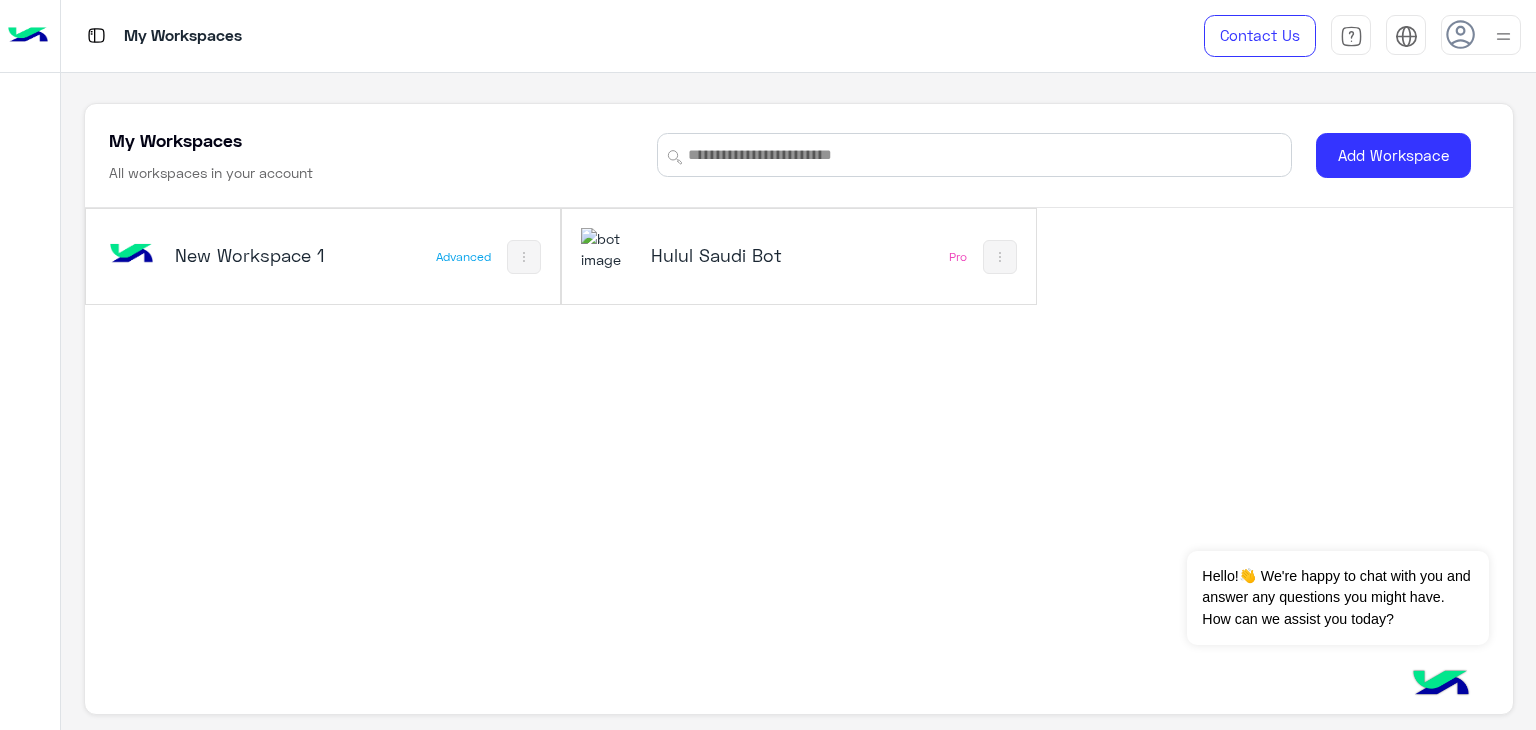 click on "Hulul Saudi Bot" at bounding box center (729, 255) 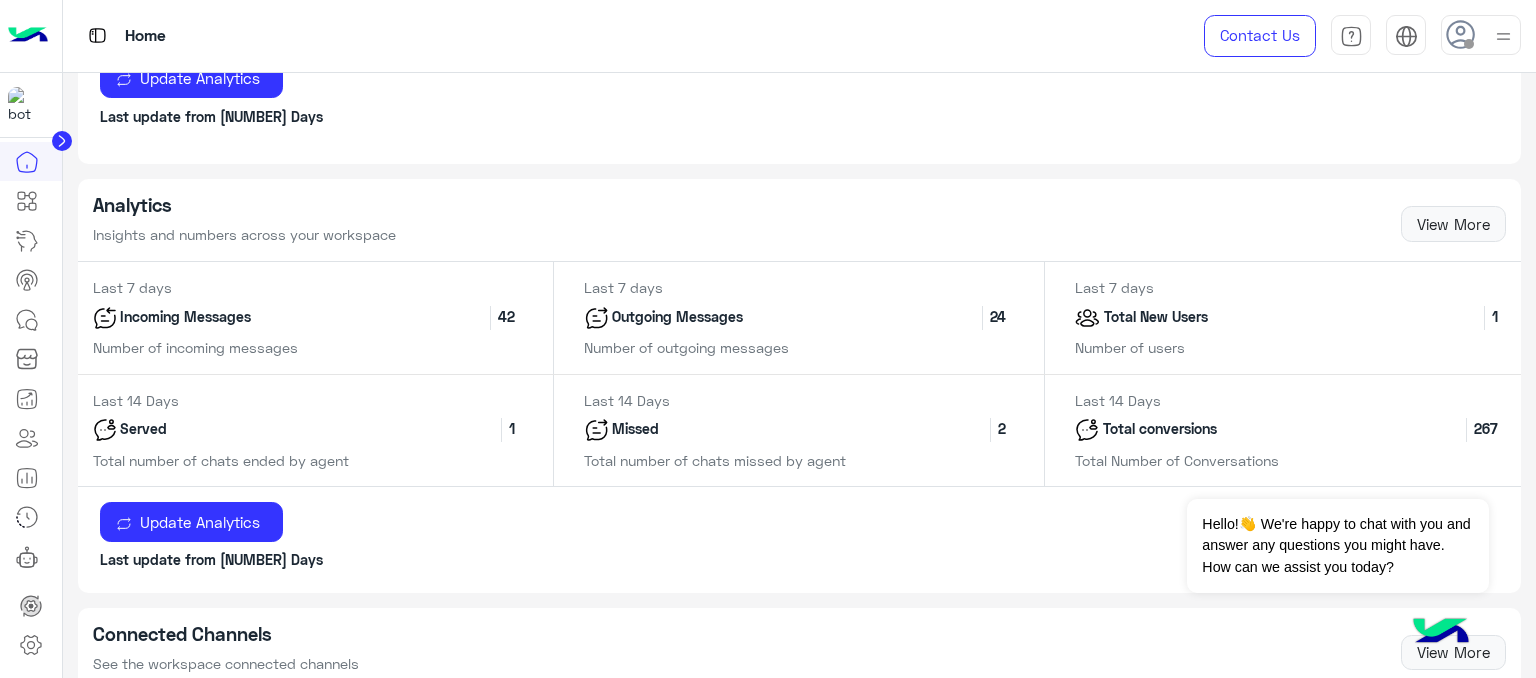 scroll, scrollTop: 764, scrollLeft: 0, axis: vertical 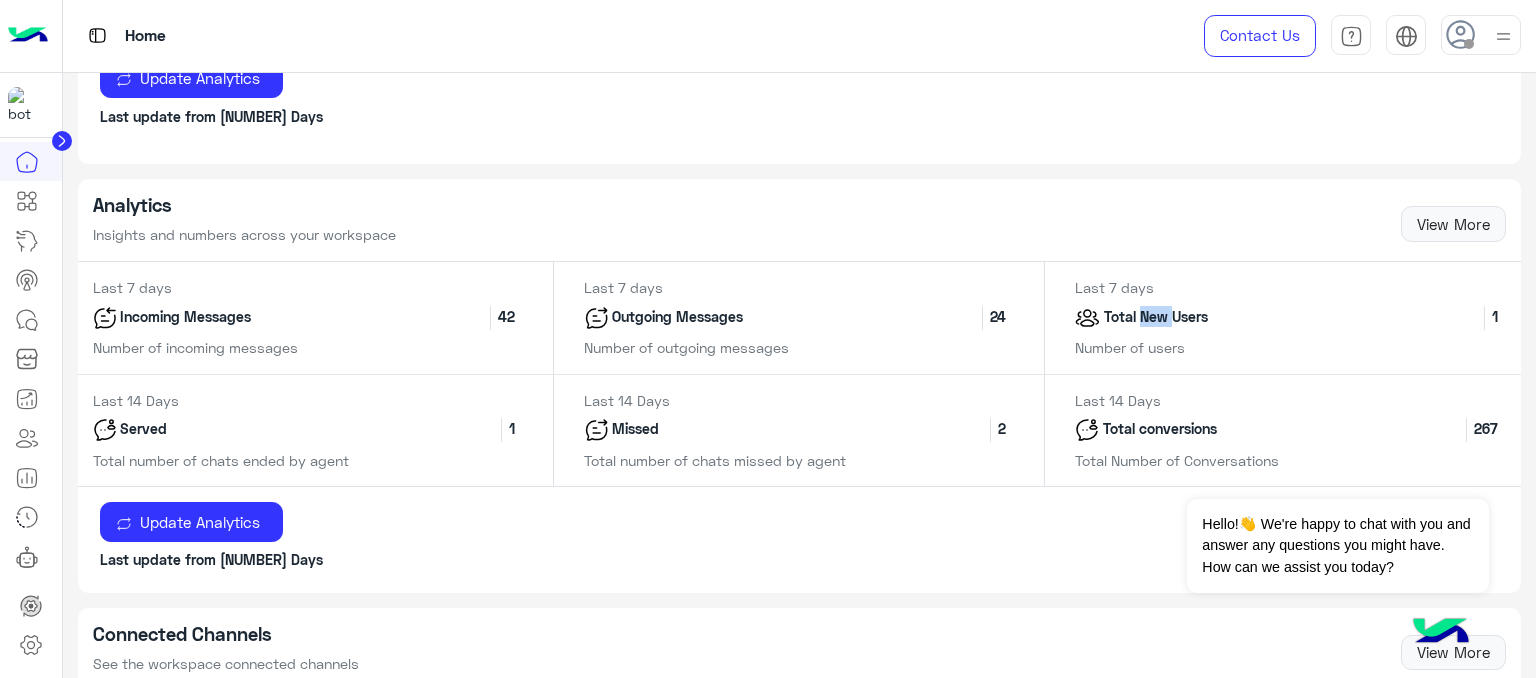 click on "Total New Users" 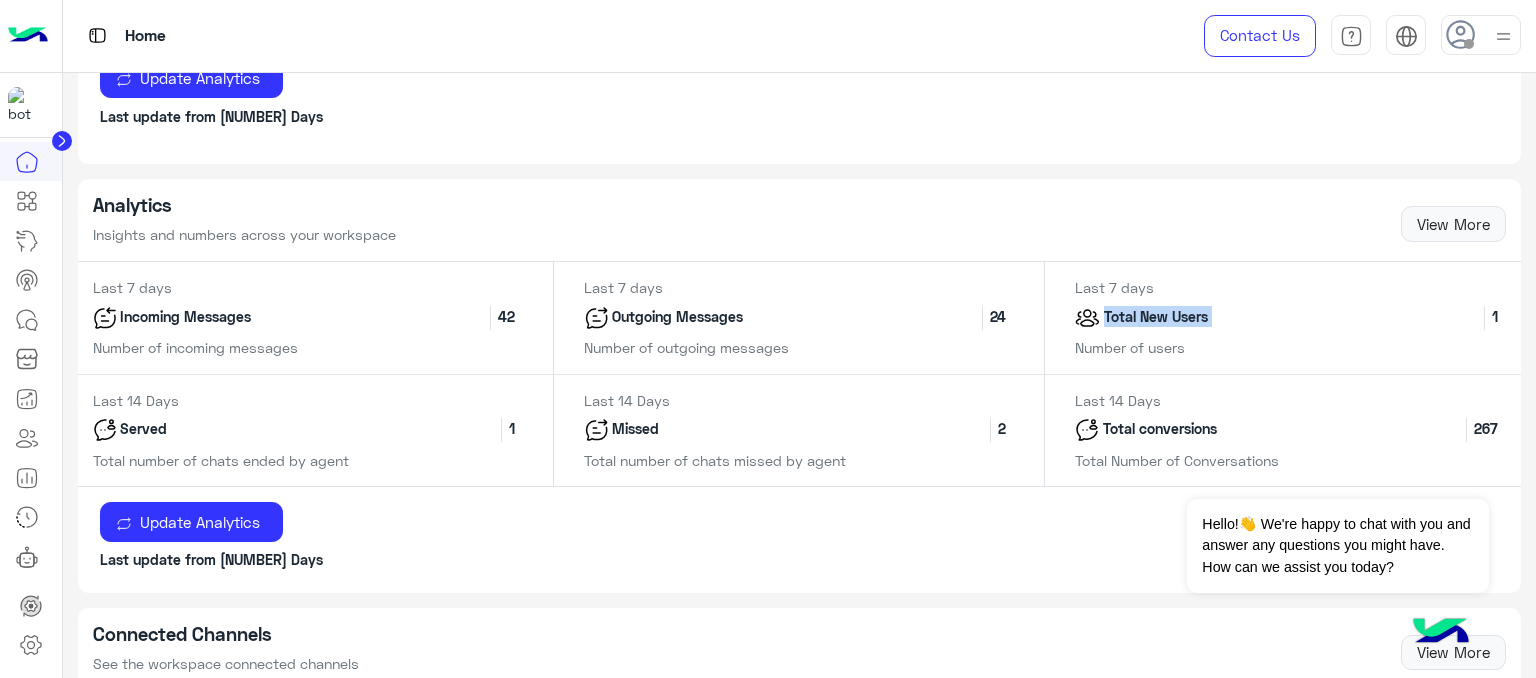click on "Total New Users" 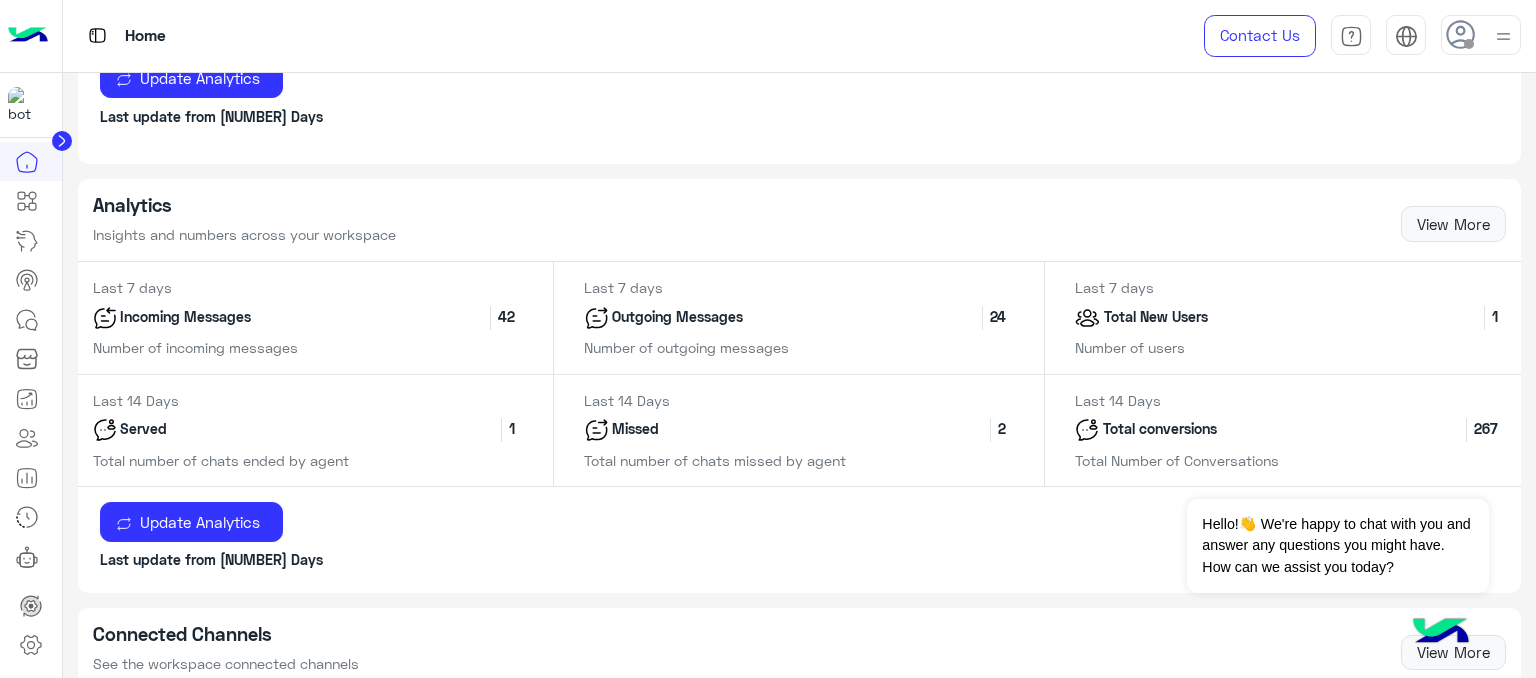 click on "Total conversions" 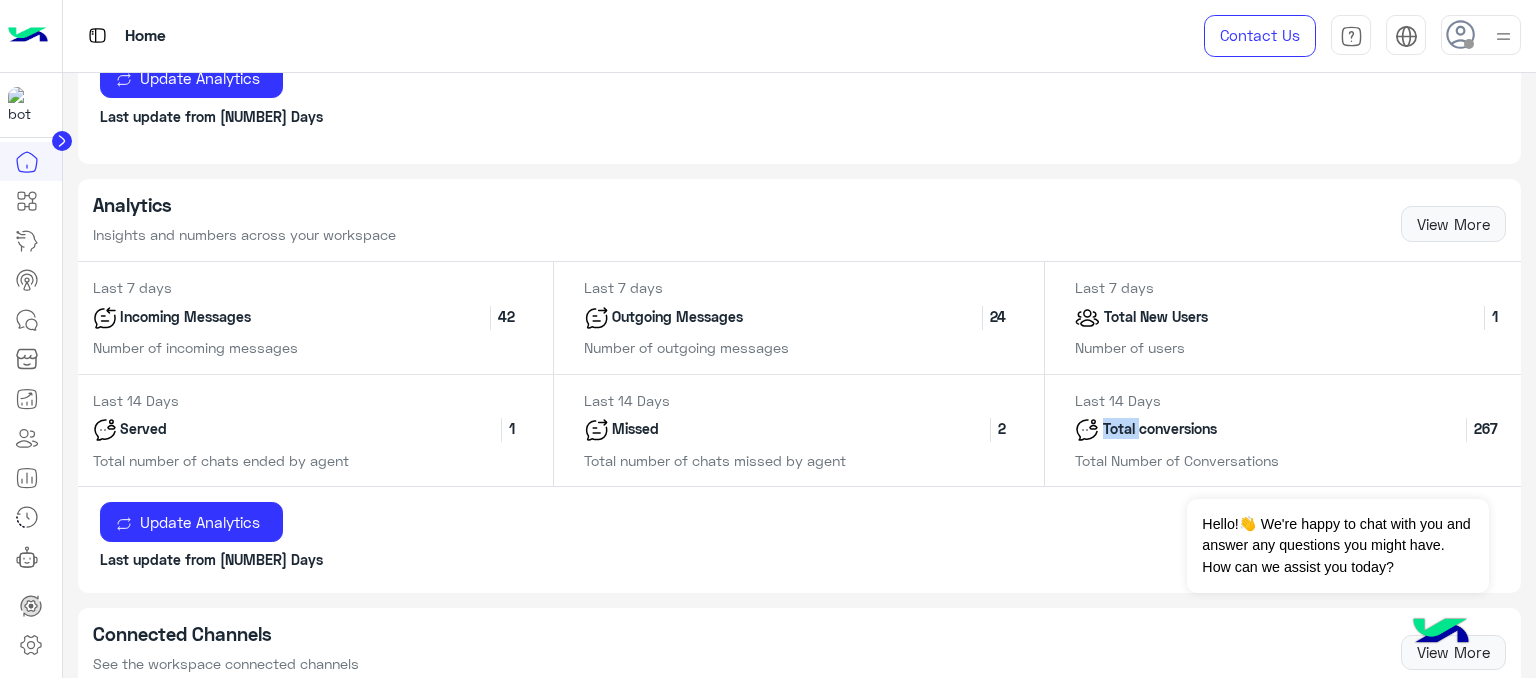 click on "Total conversions" 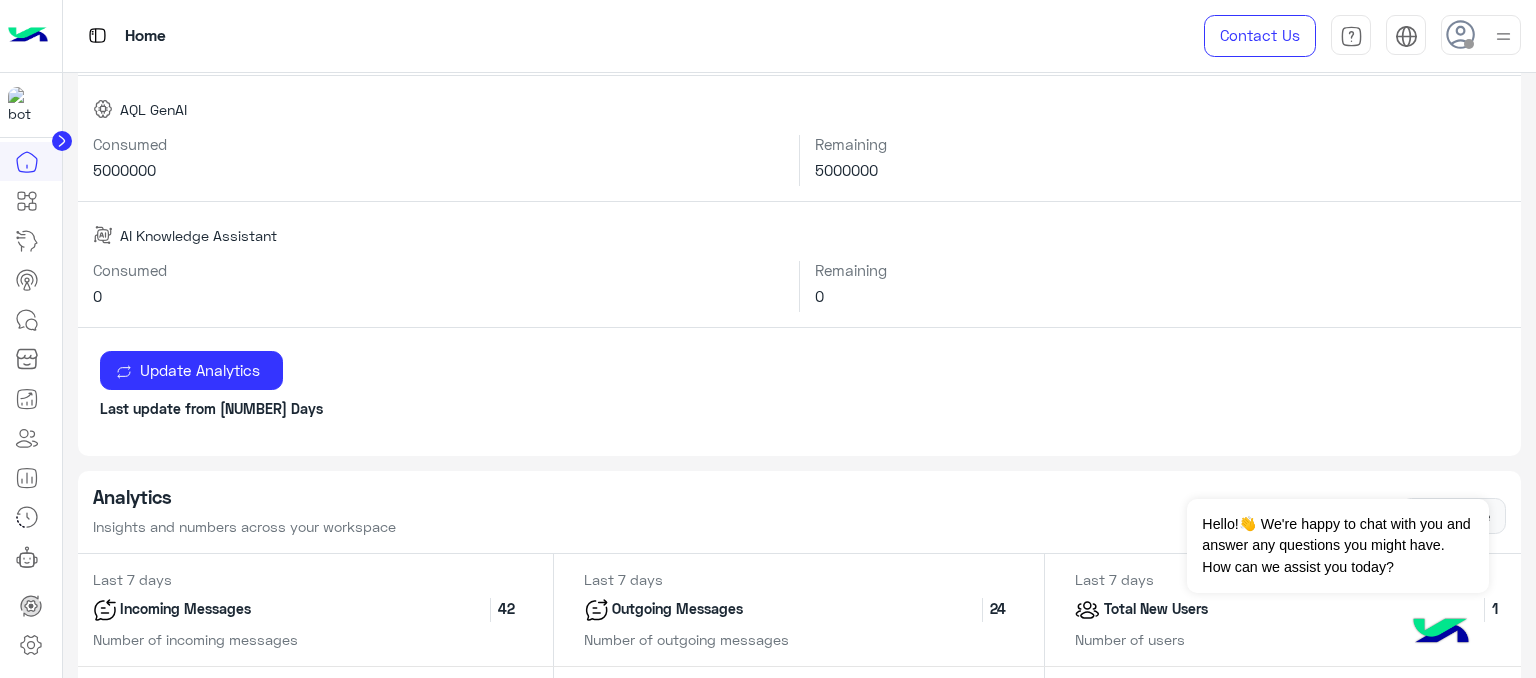 scroll, scrollTop: 466, scrollLeft: 0, axis: vertical 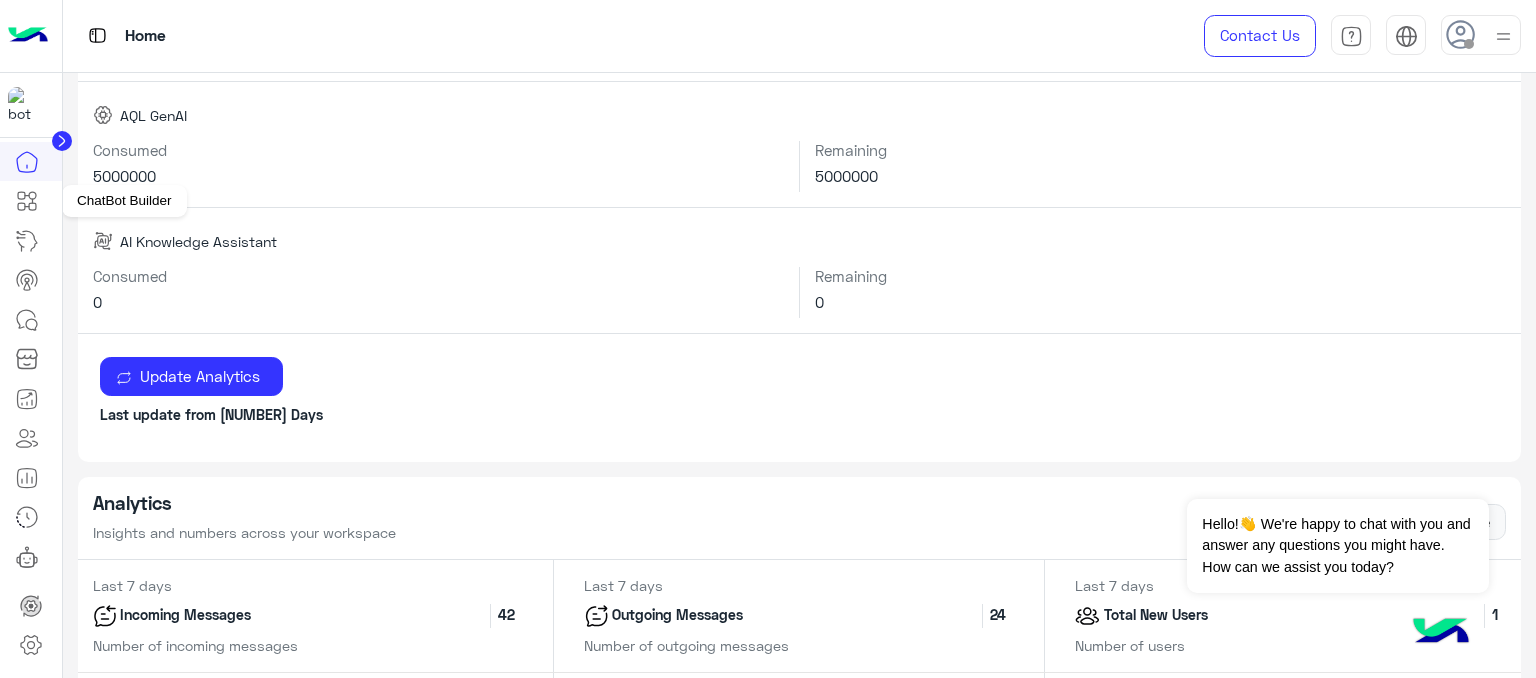 click 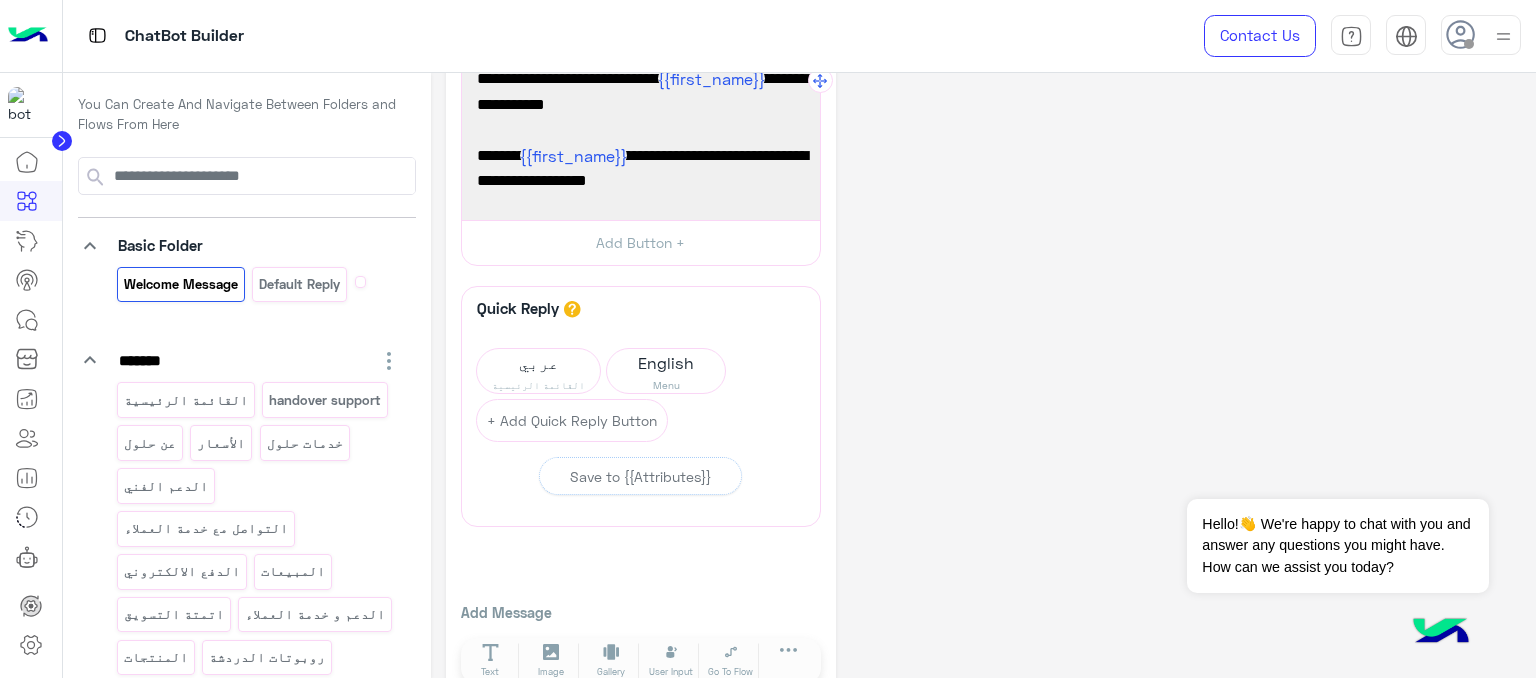scroll, scrollTop: 282, scrollLeft: 0, axis: vertical 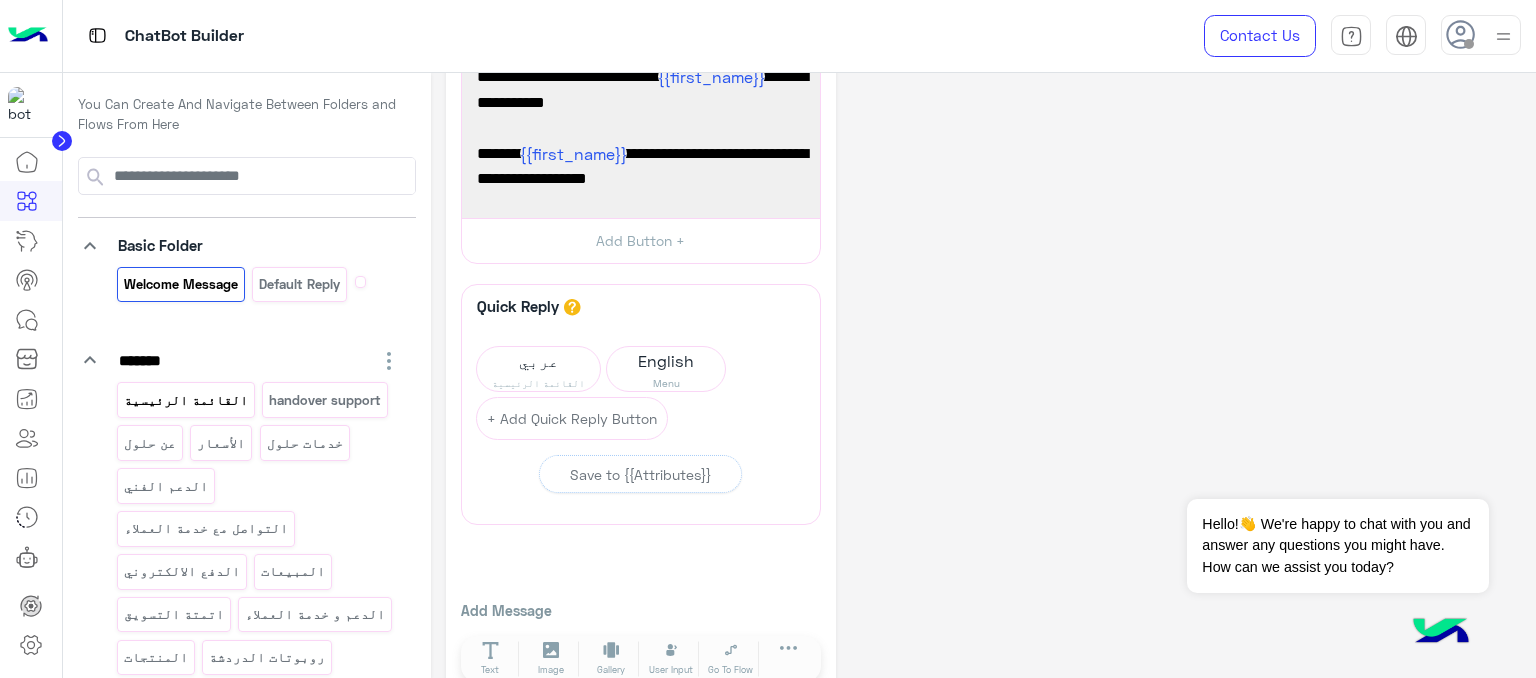 click on "القائمة الرئيسية" at bounding box center [185, 400] 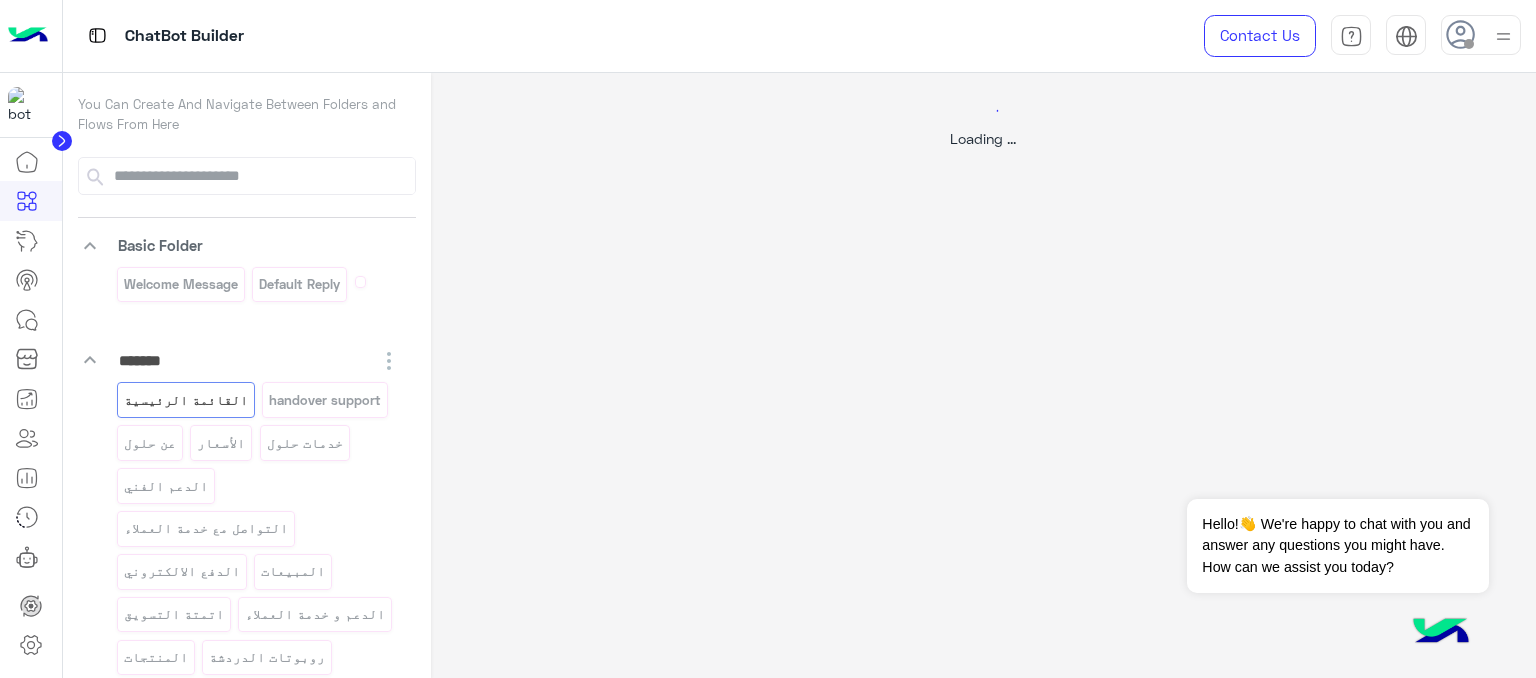 scroll, scrollTop: 0, scrollLeft: 0, axis: both 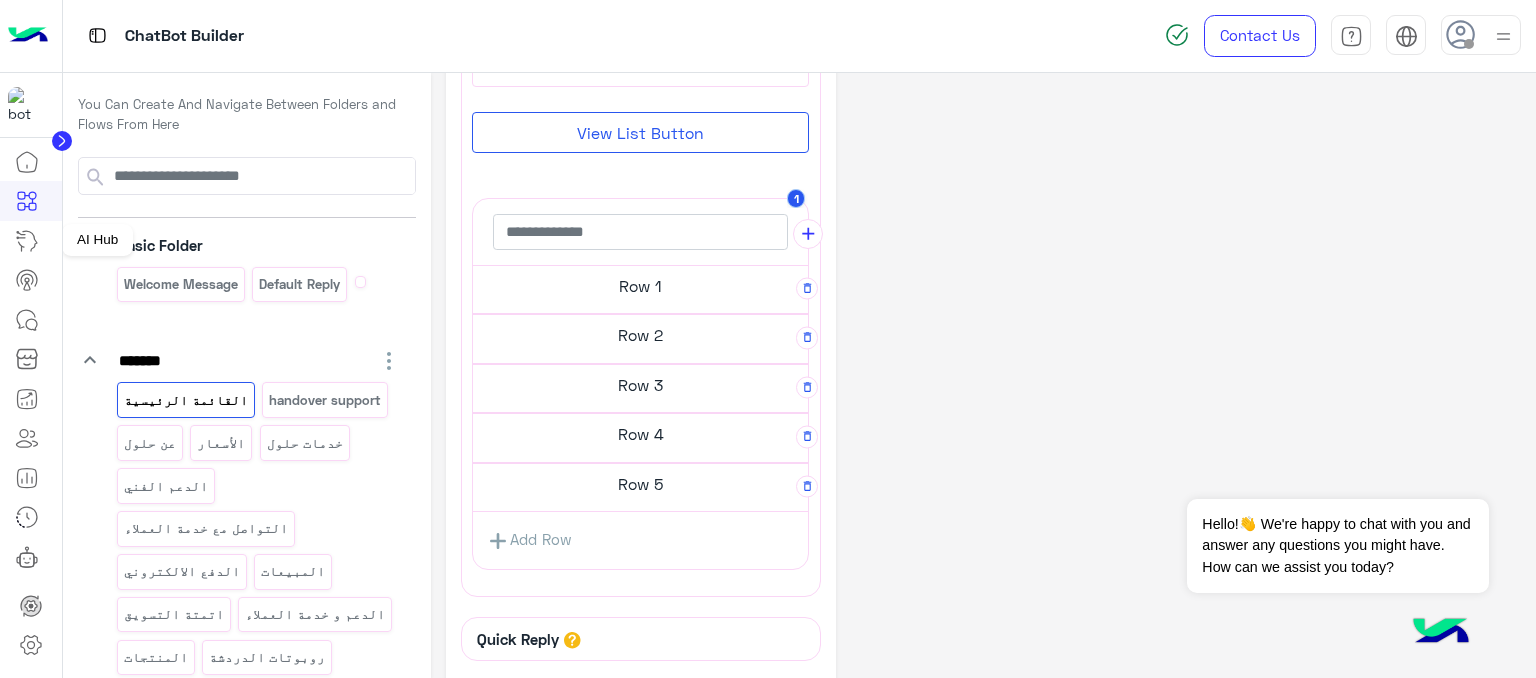click 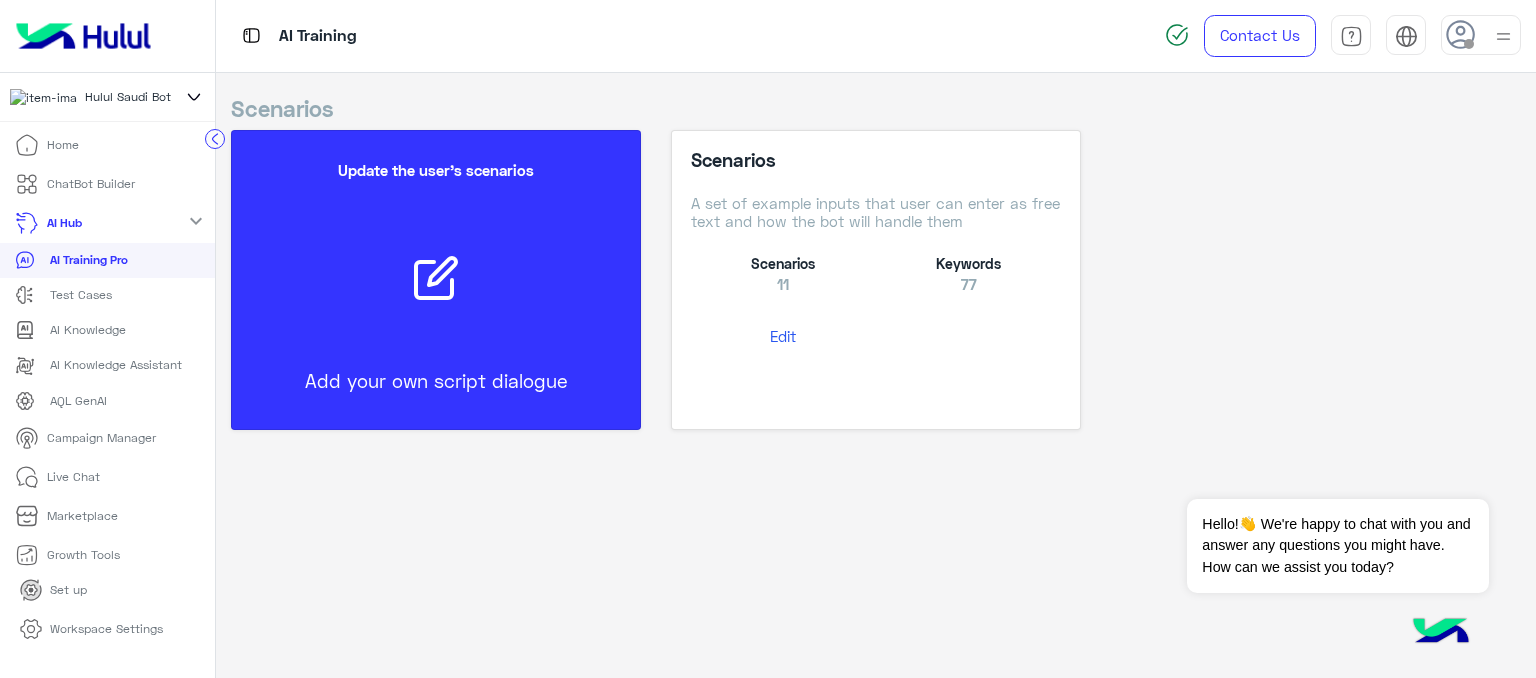 click on "expand_more" 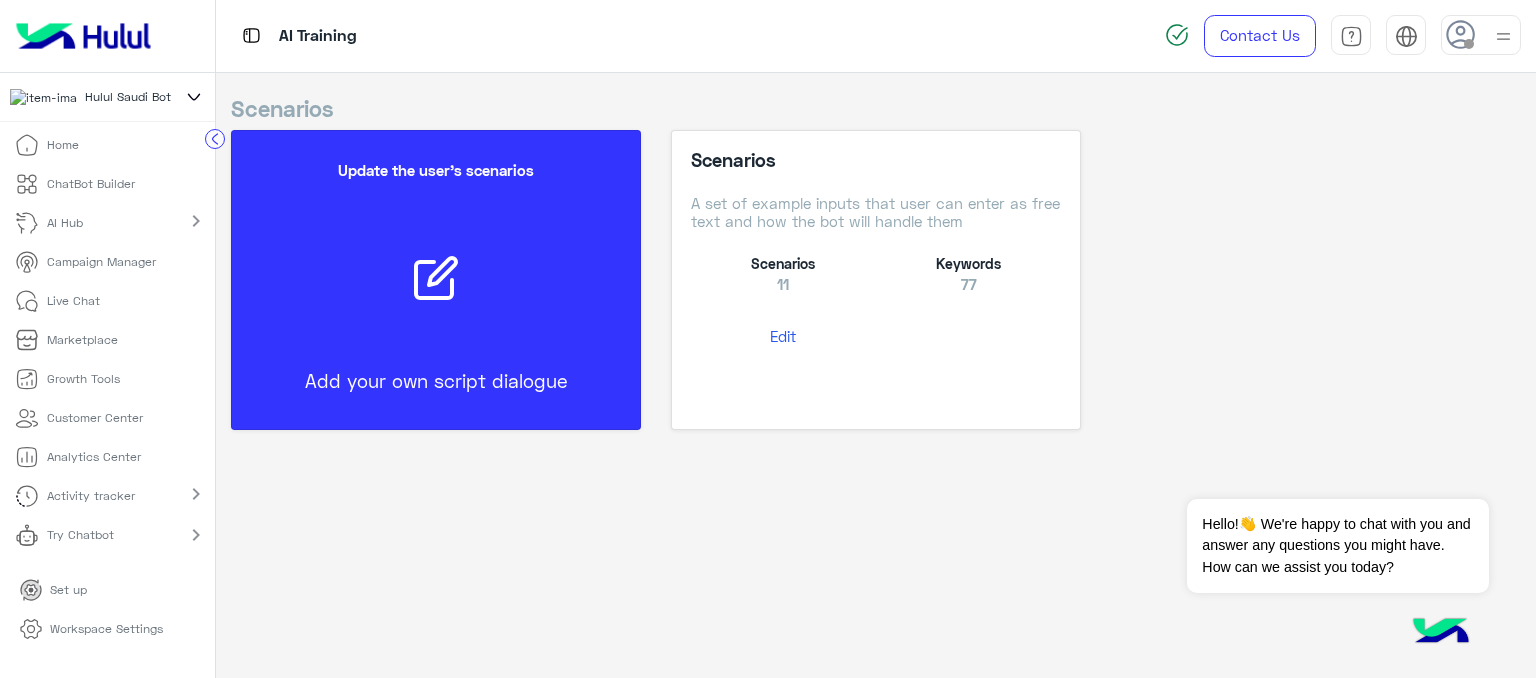 click on "Campaign Manager" at bounding box center [101, 262] 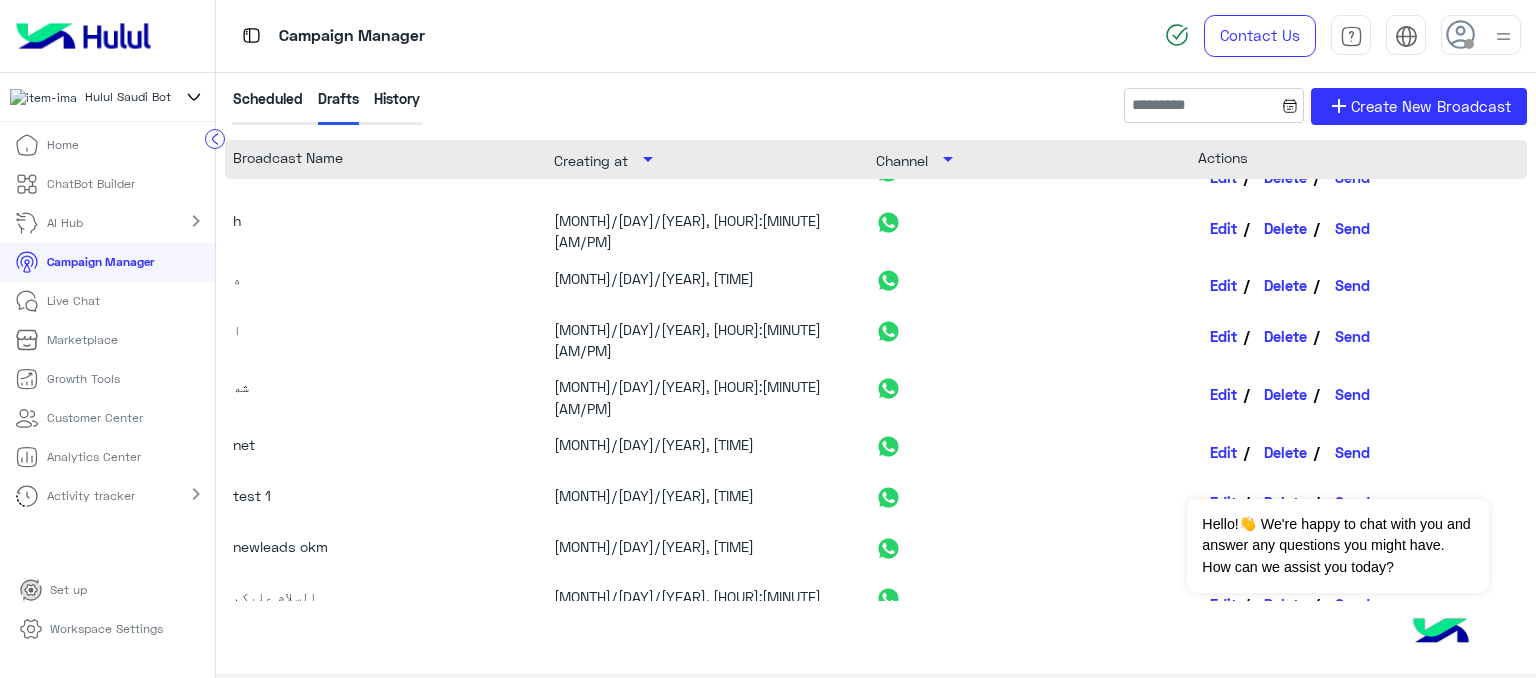scroll, scrollTop: 12, scrollLeft: 0, axis: vertical 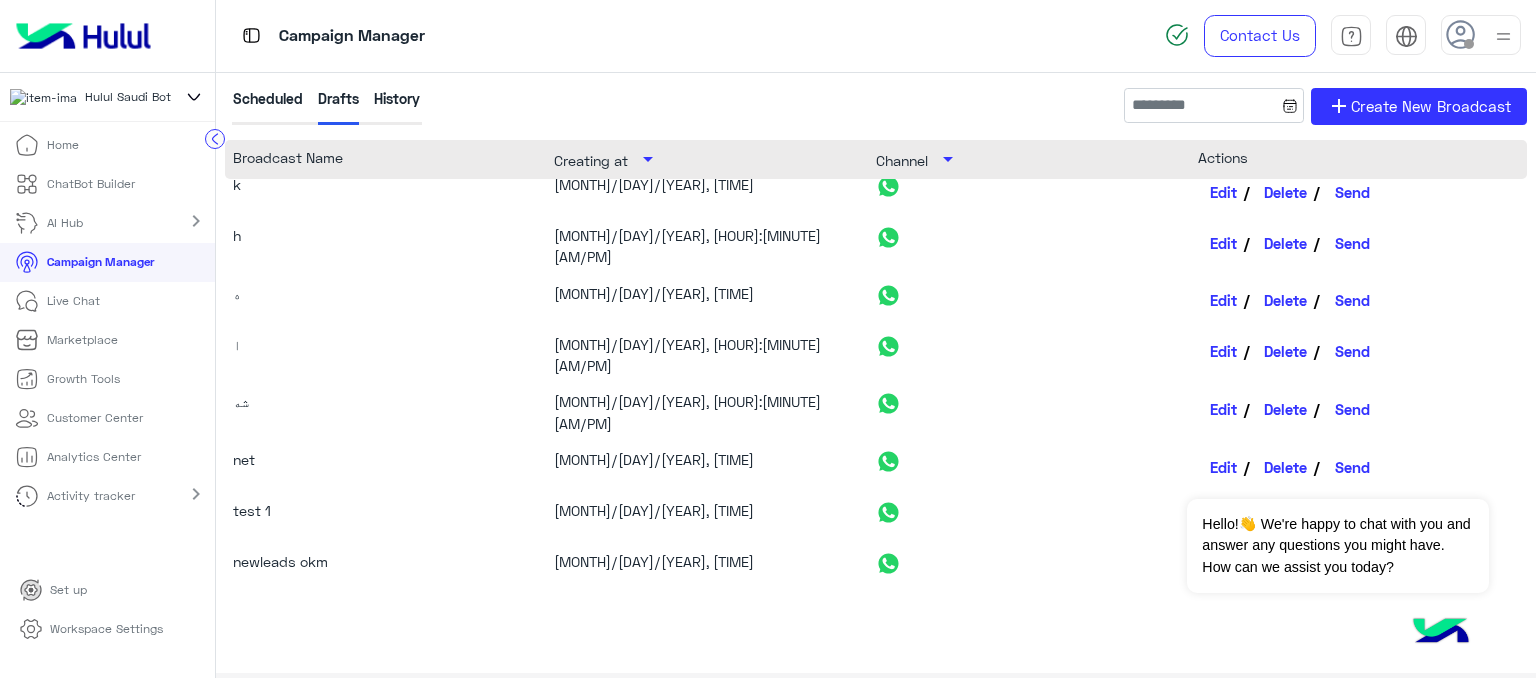 click on "Scheduled" 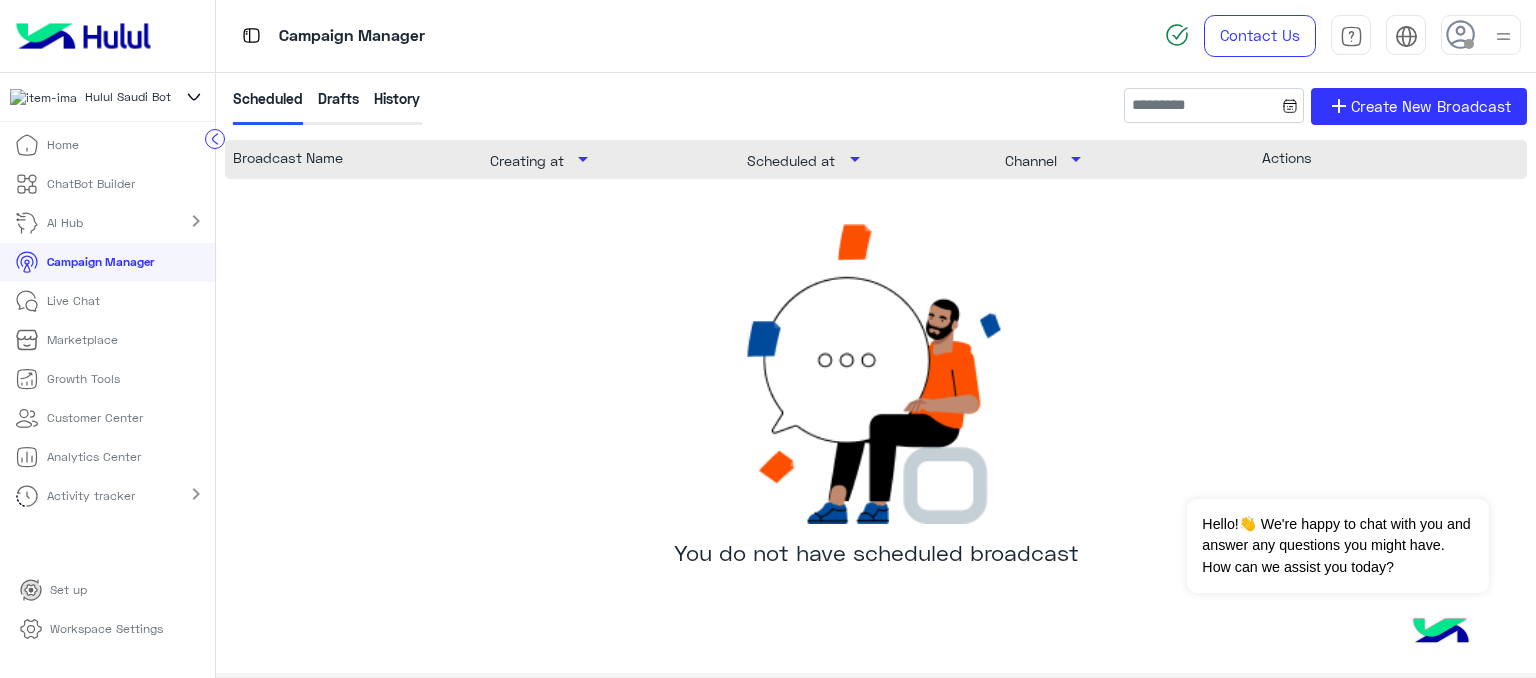 click on "Live Chat" at bounding box center [73, 301] 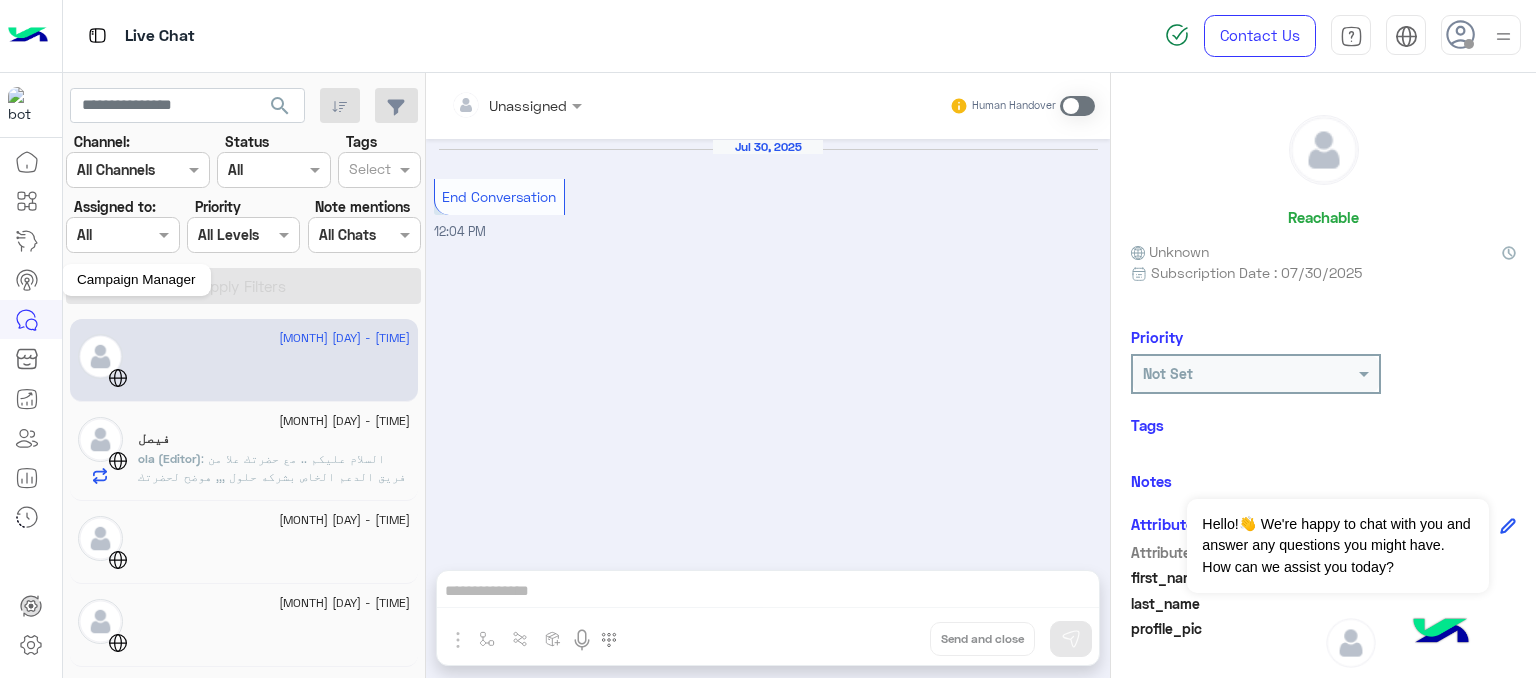 click 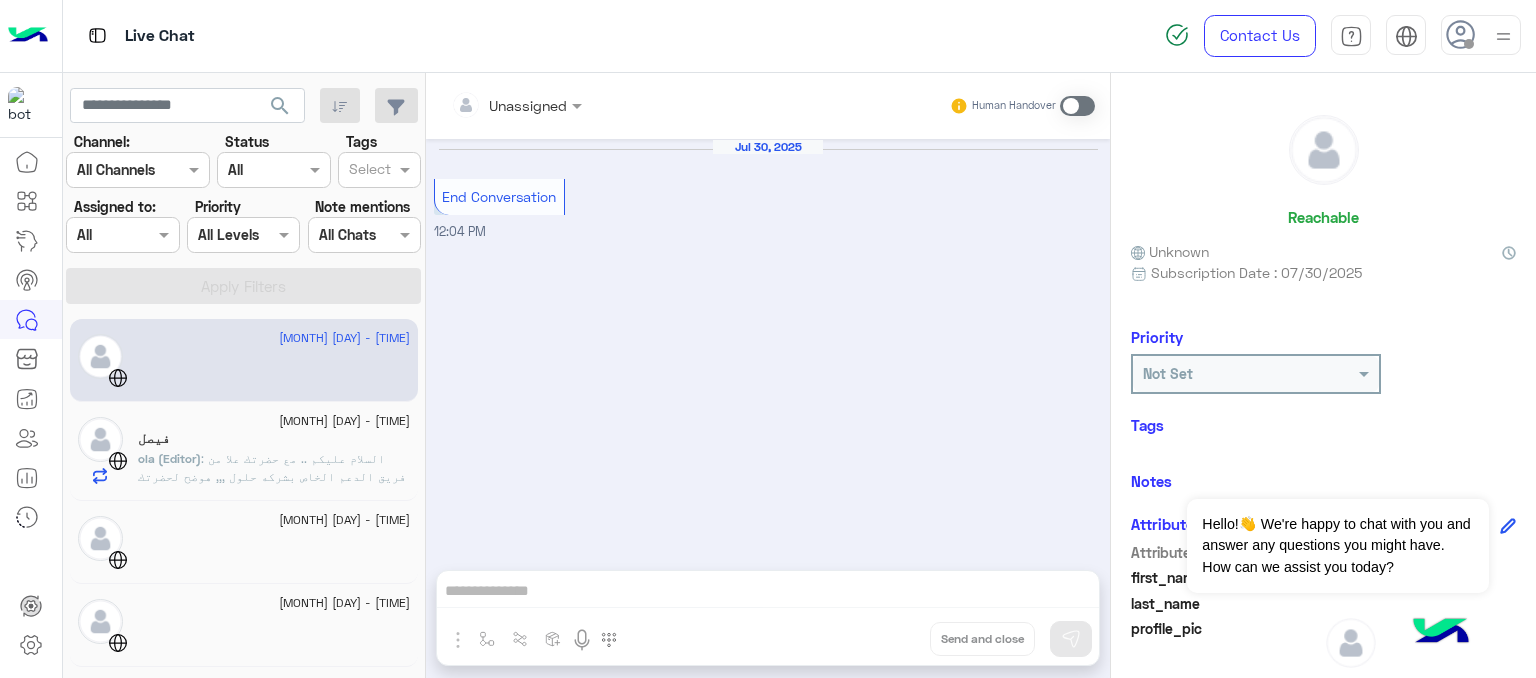 click 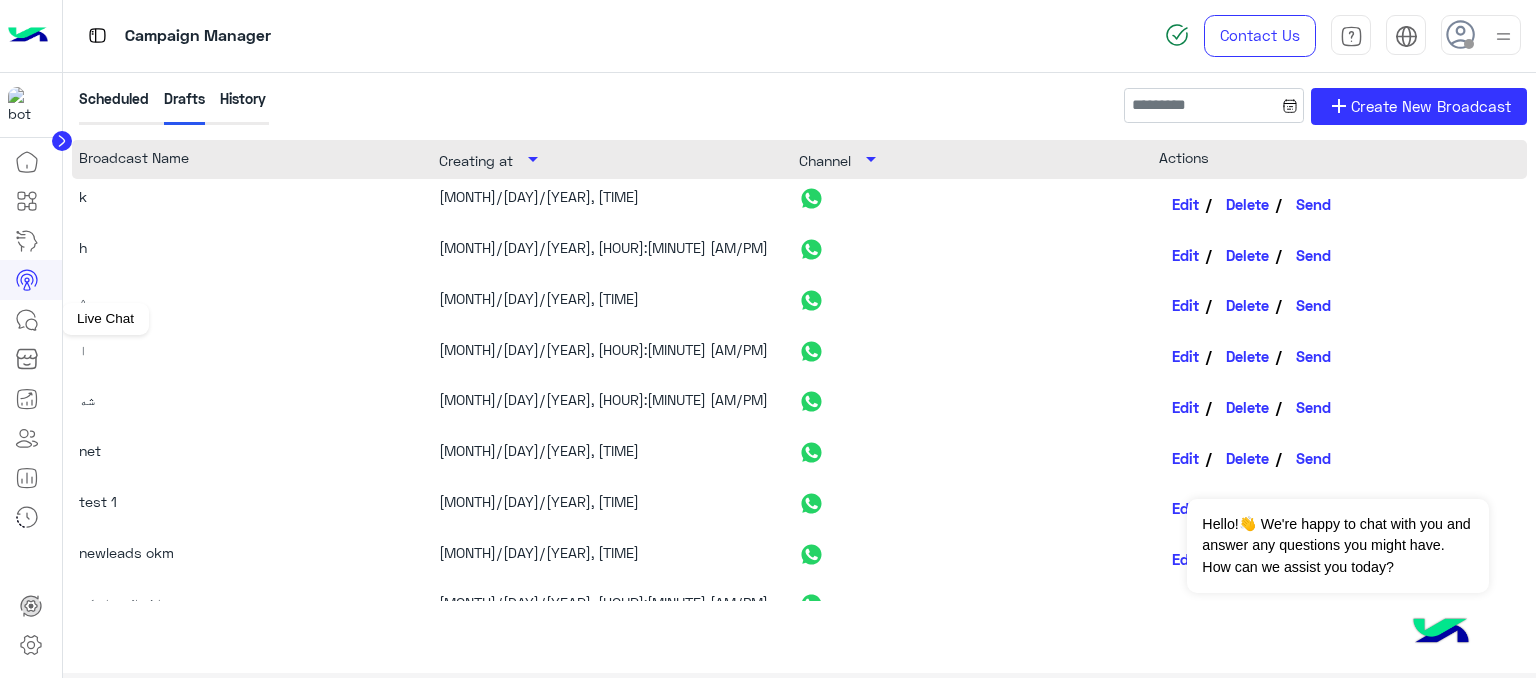 click 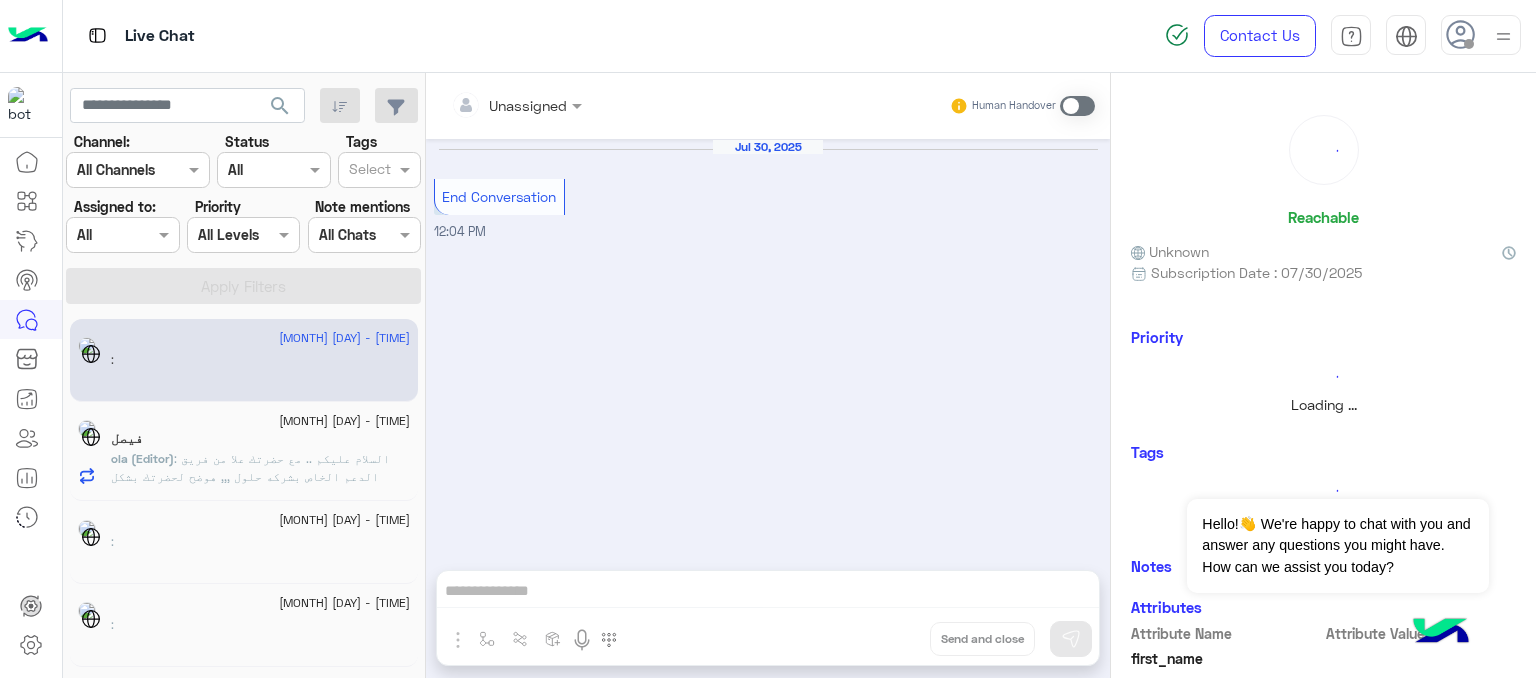 scroll, scrollTop: 10, scrollLeft: 0, axis: vertical 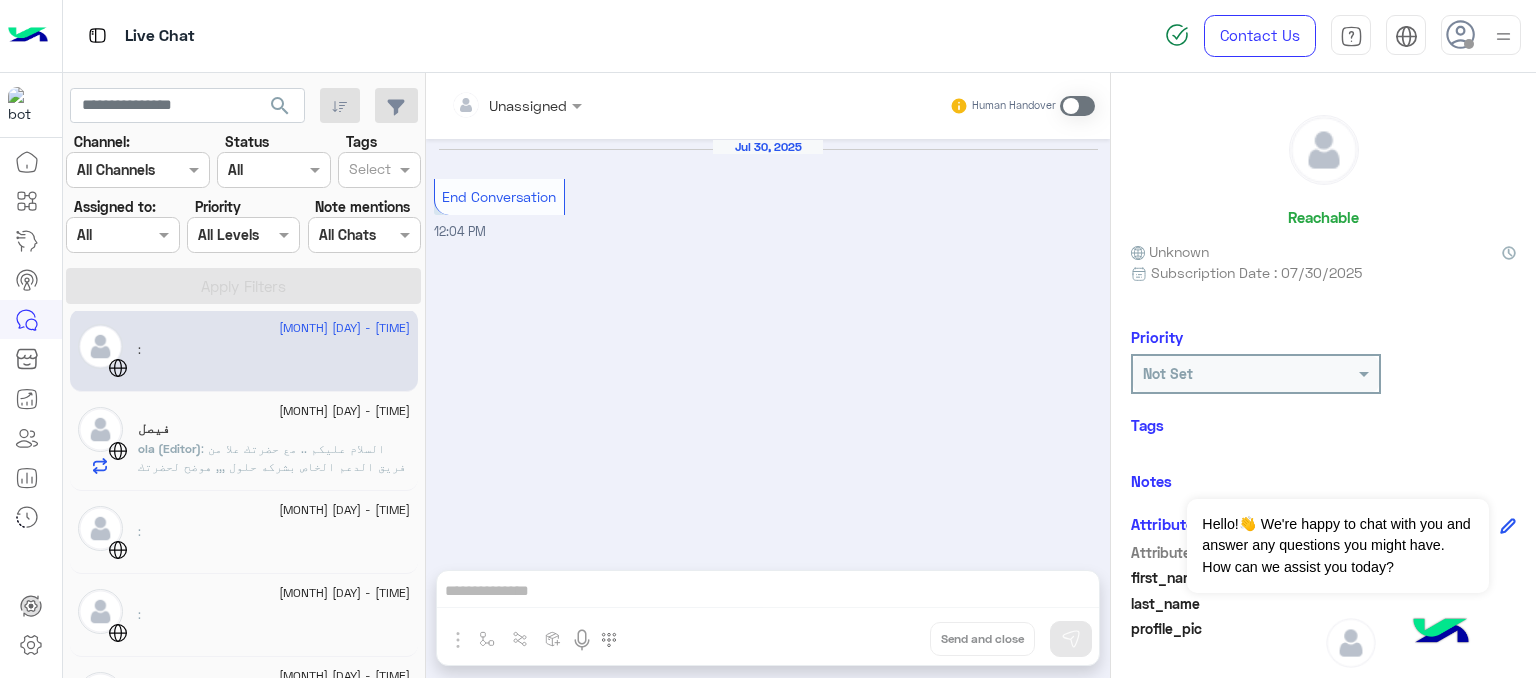 click on "Unassigned Human Handover     [MONTH] [DAY], [YEAR]   End Conversation    [TIME]   Drop   Send and close" at bounding box center (768, 379) 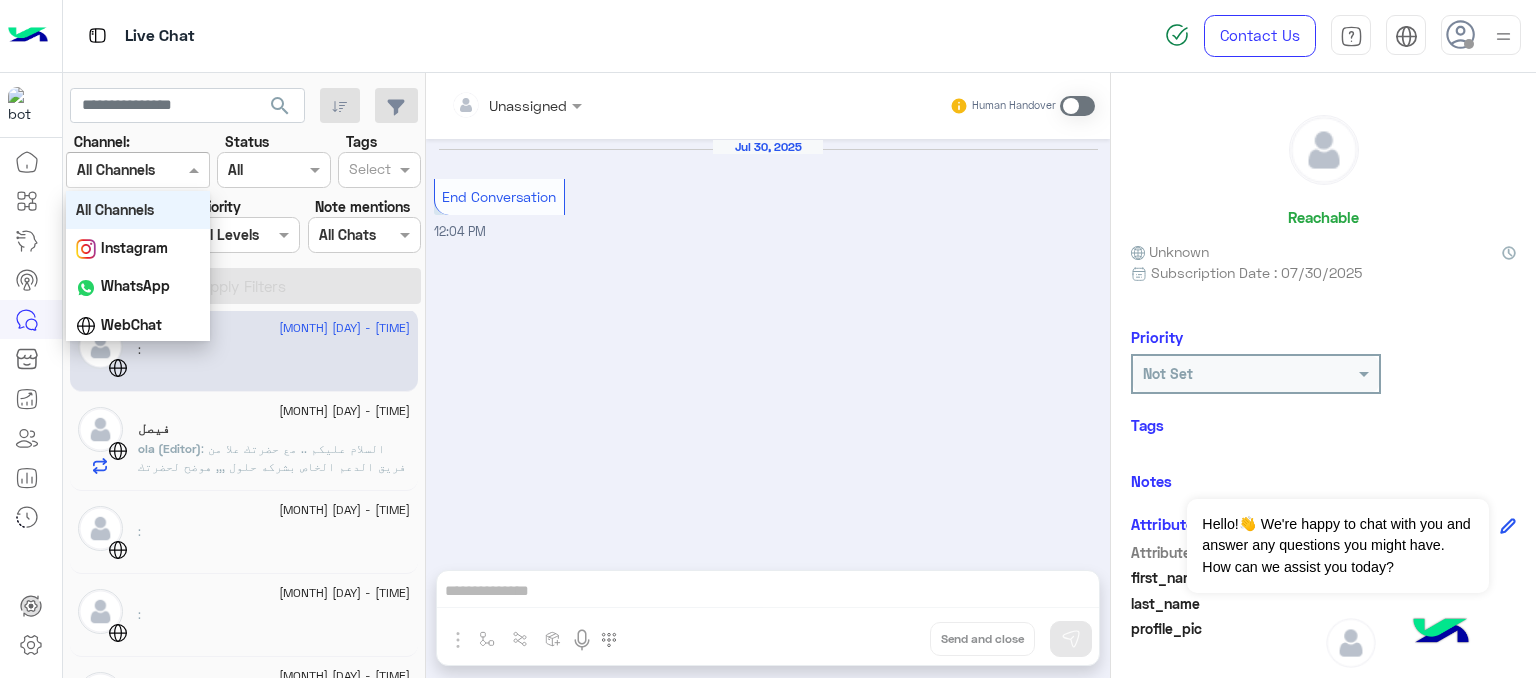 click at bounding box center [113, 170] 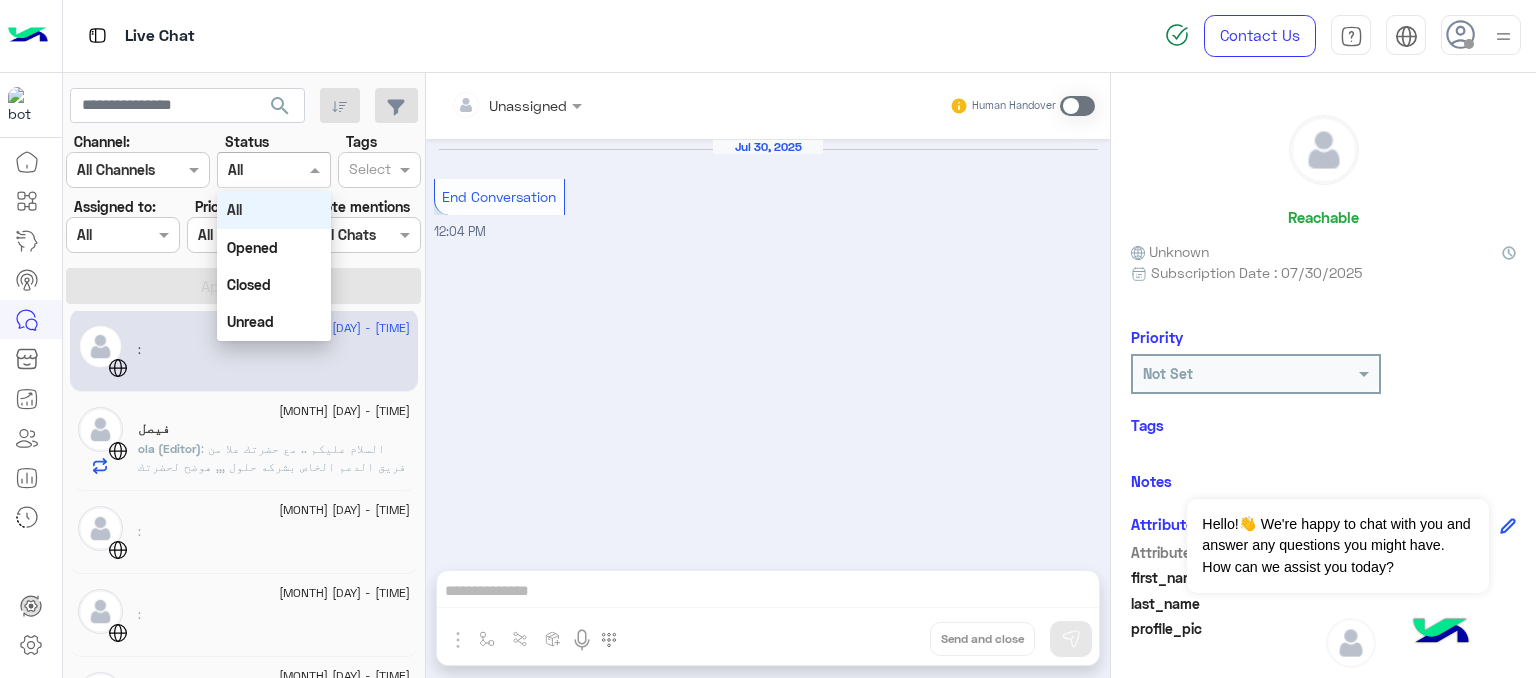 click at bounding box center (273, 169) 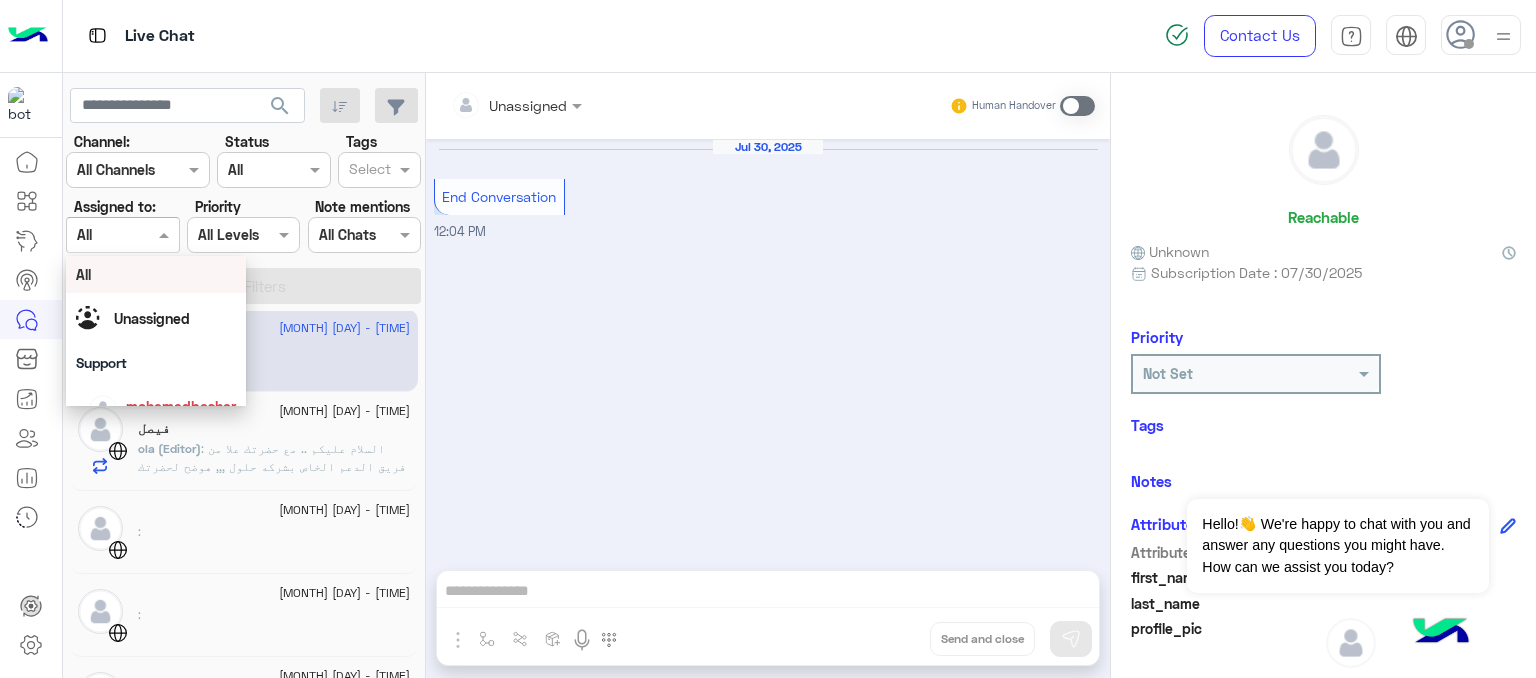 click at bounding box center (122, 234) 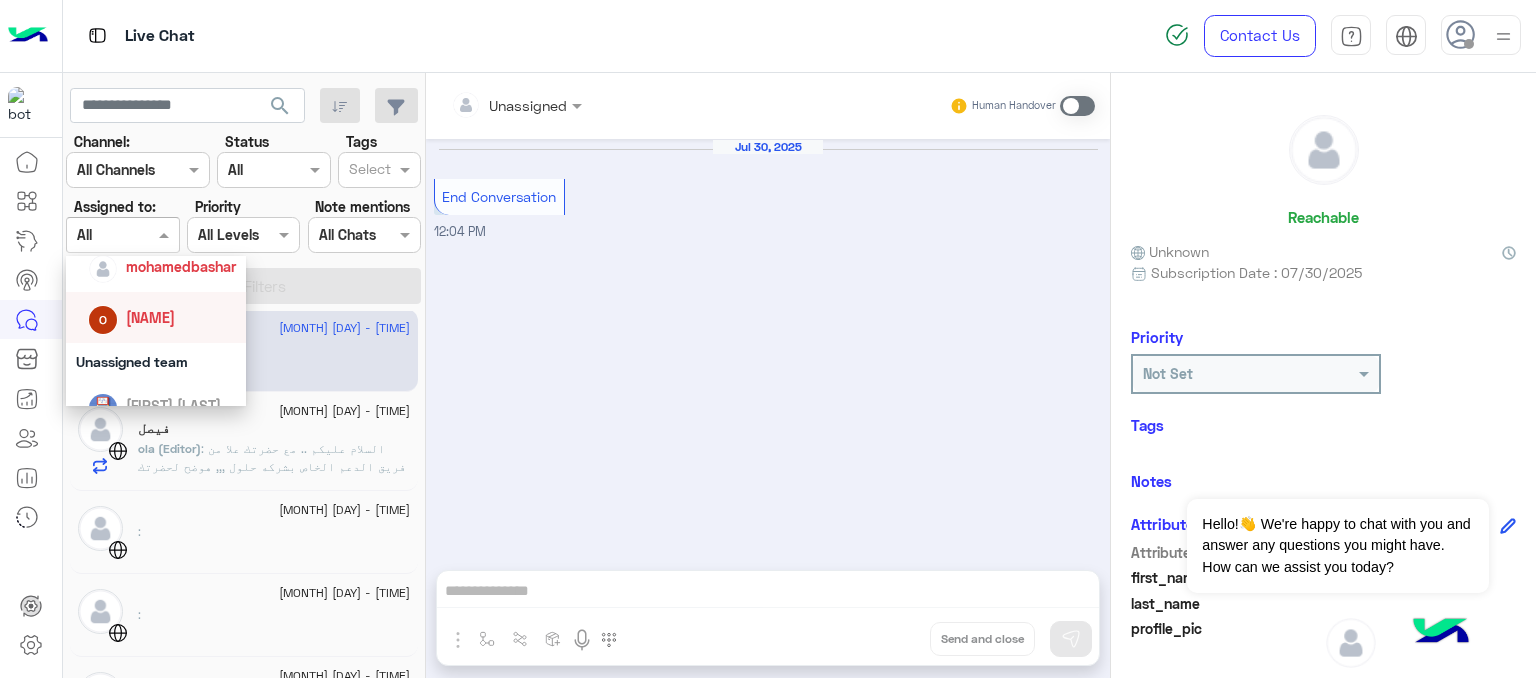 scroll, scrollTop: 220, scrollLeft: 0, axis: vertical 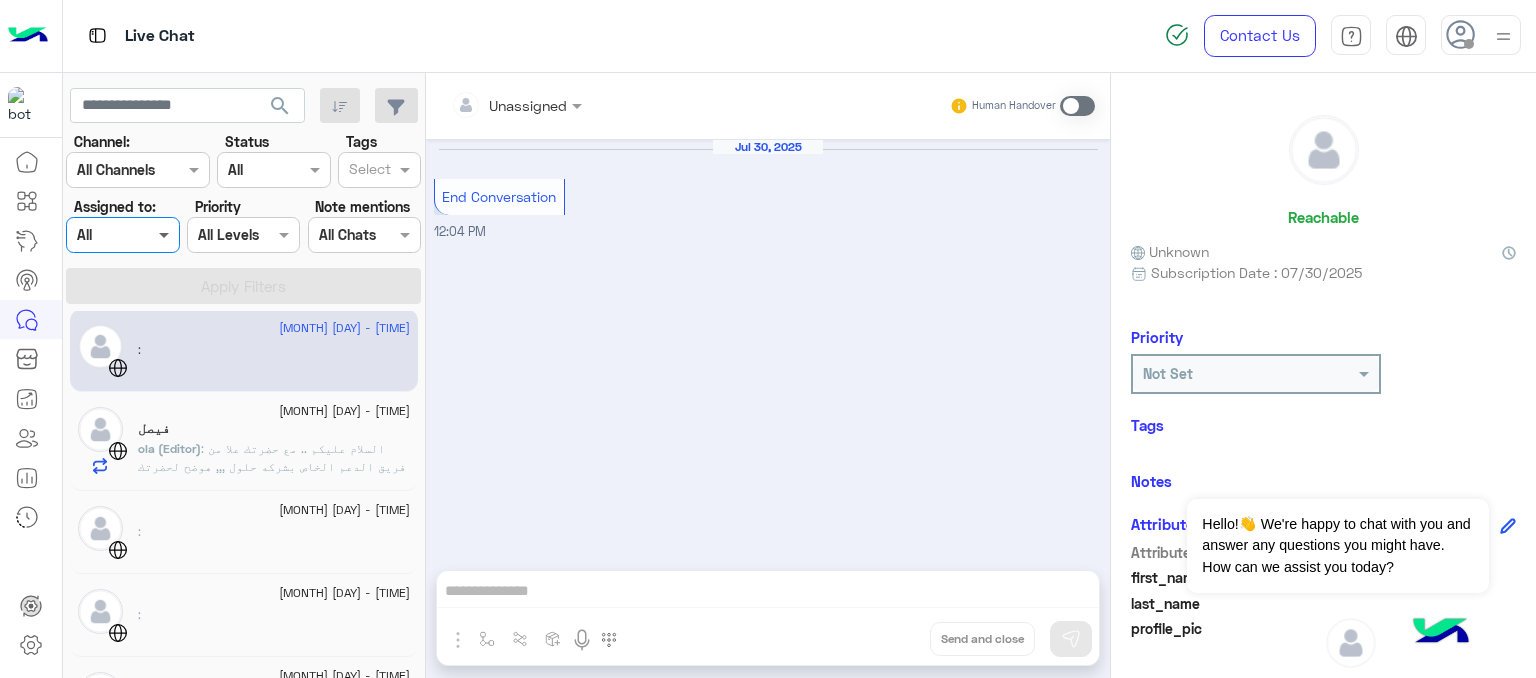click at bounding box center [166, 234] 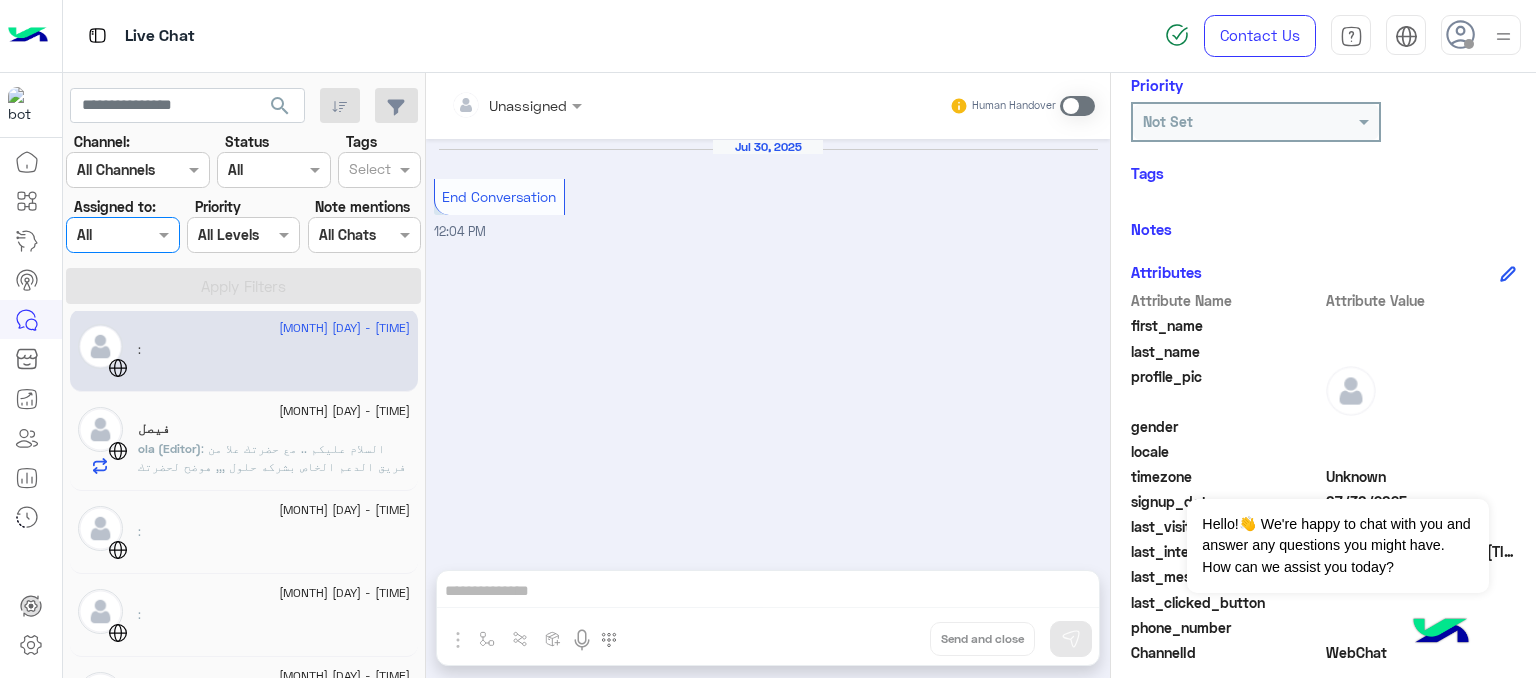 scroll, scrollTop: 393, scrollLeft: 0, axis: vertical 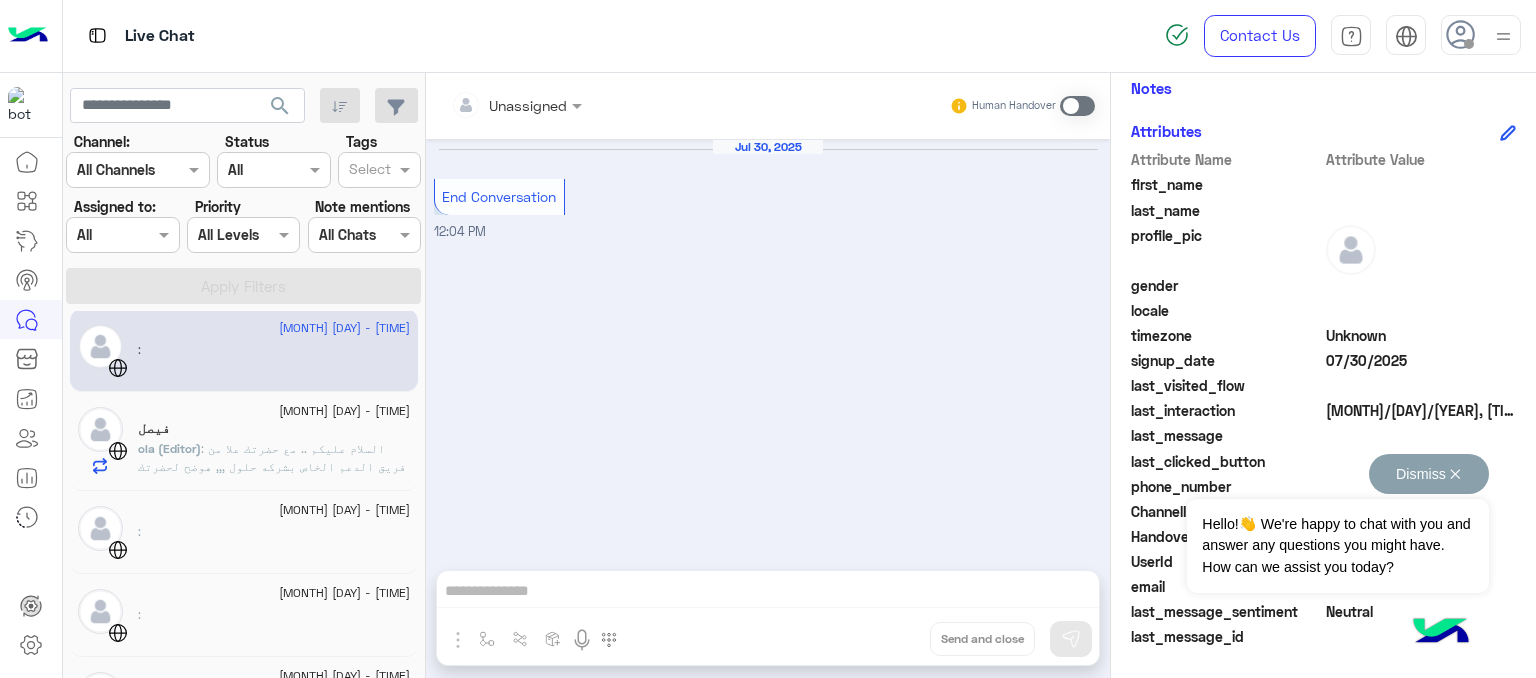 click on "Dismiss ✕" at bounding box center (1429, 474) 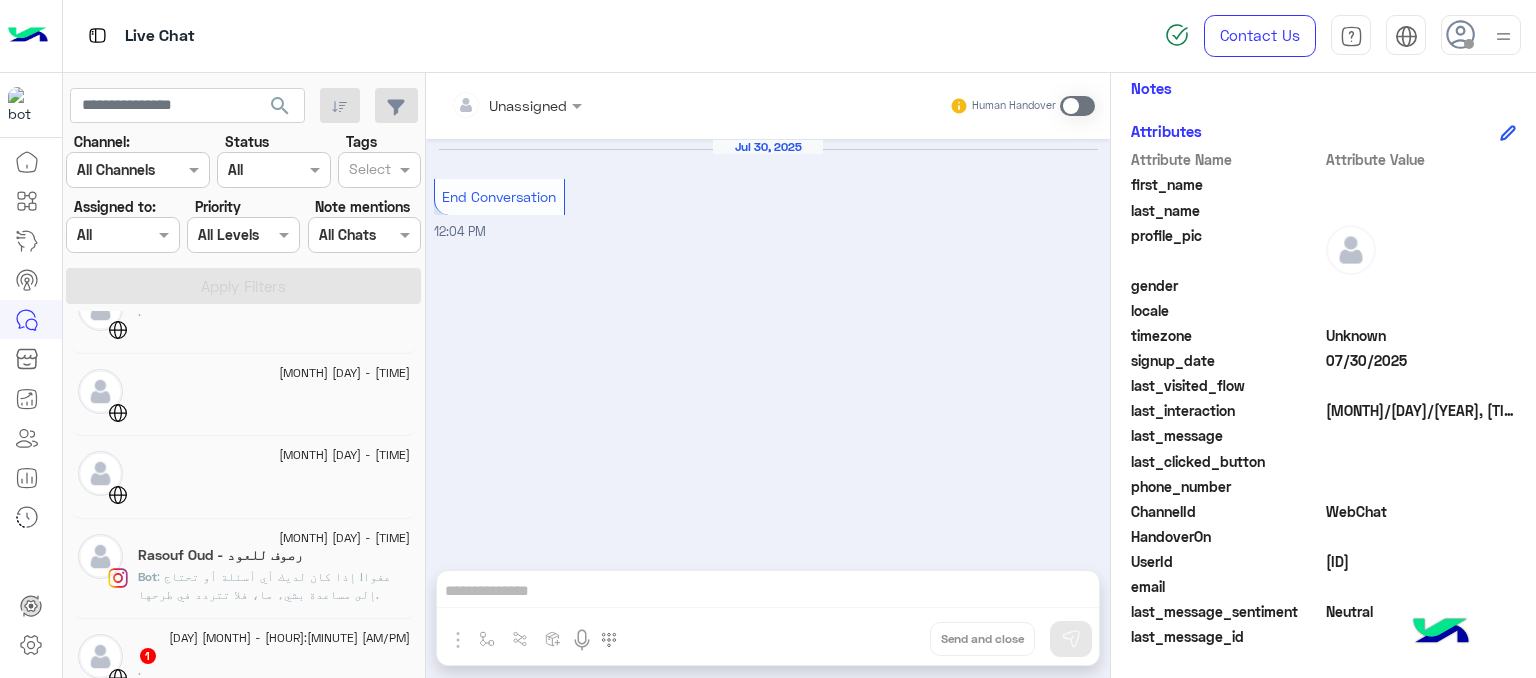 scroll, scrollTop: 369, scrollLeft: 0, axis: vertical 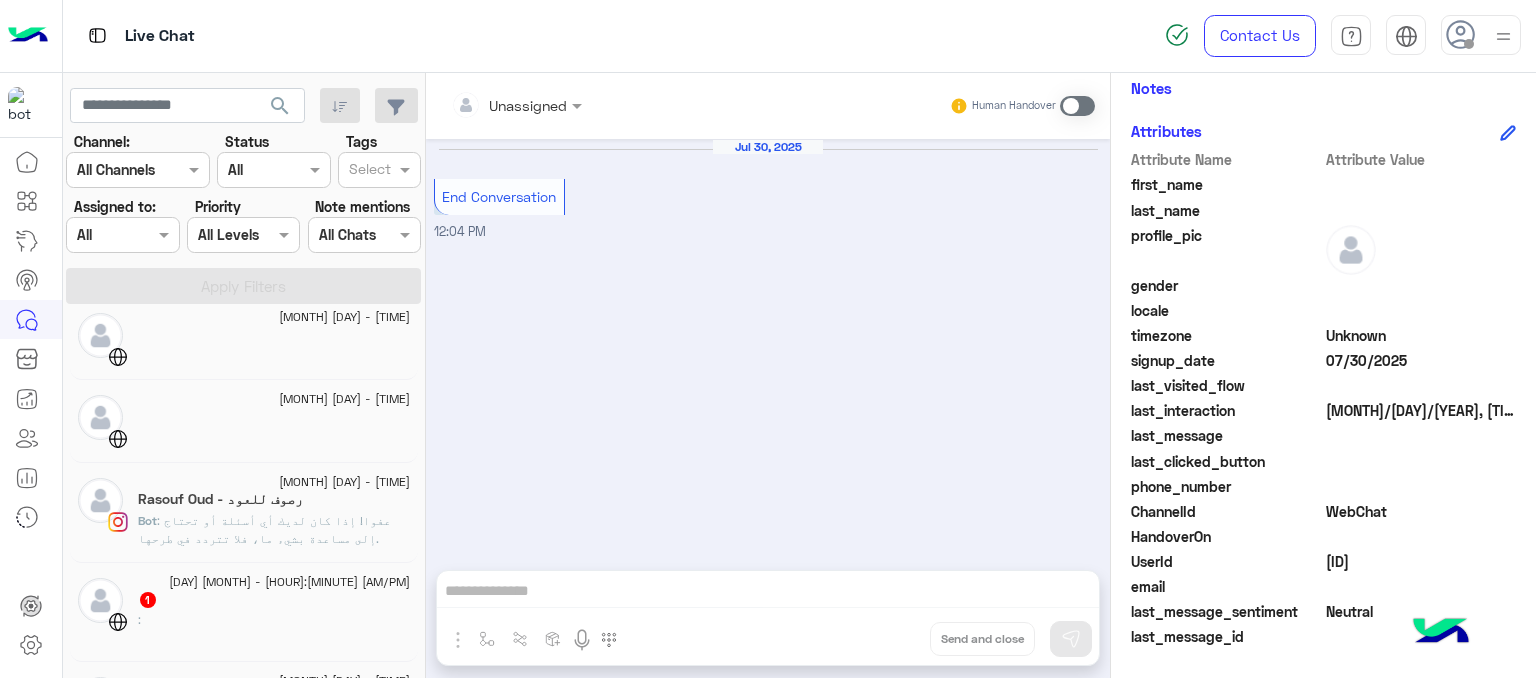 click on "رصوف للعود - Rasouf Oud" 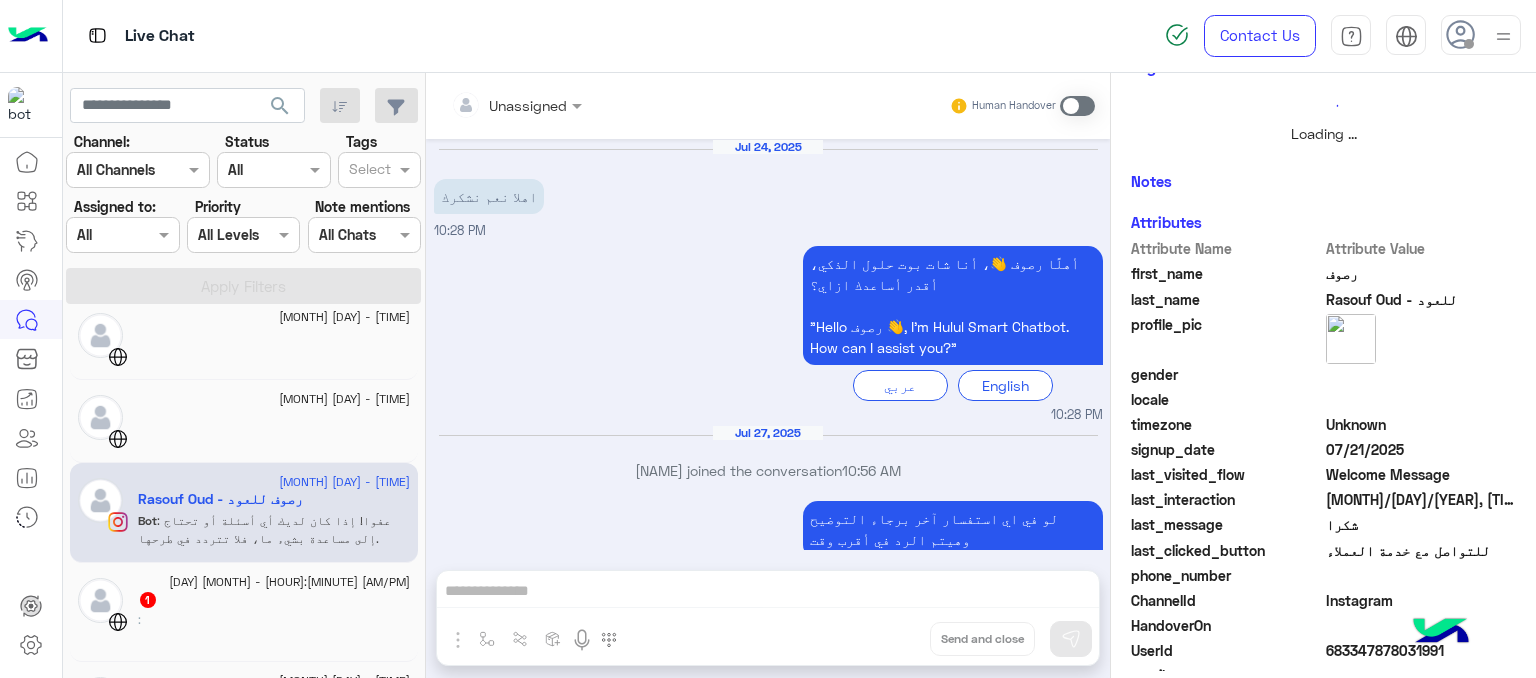 scroll, scrollTop: 501, scrollLeft: 0, axis: vertical 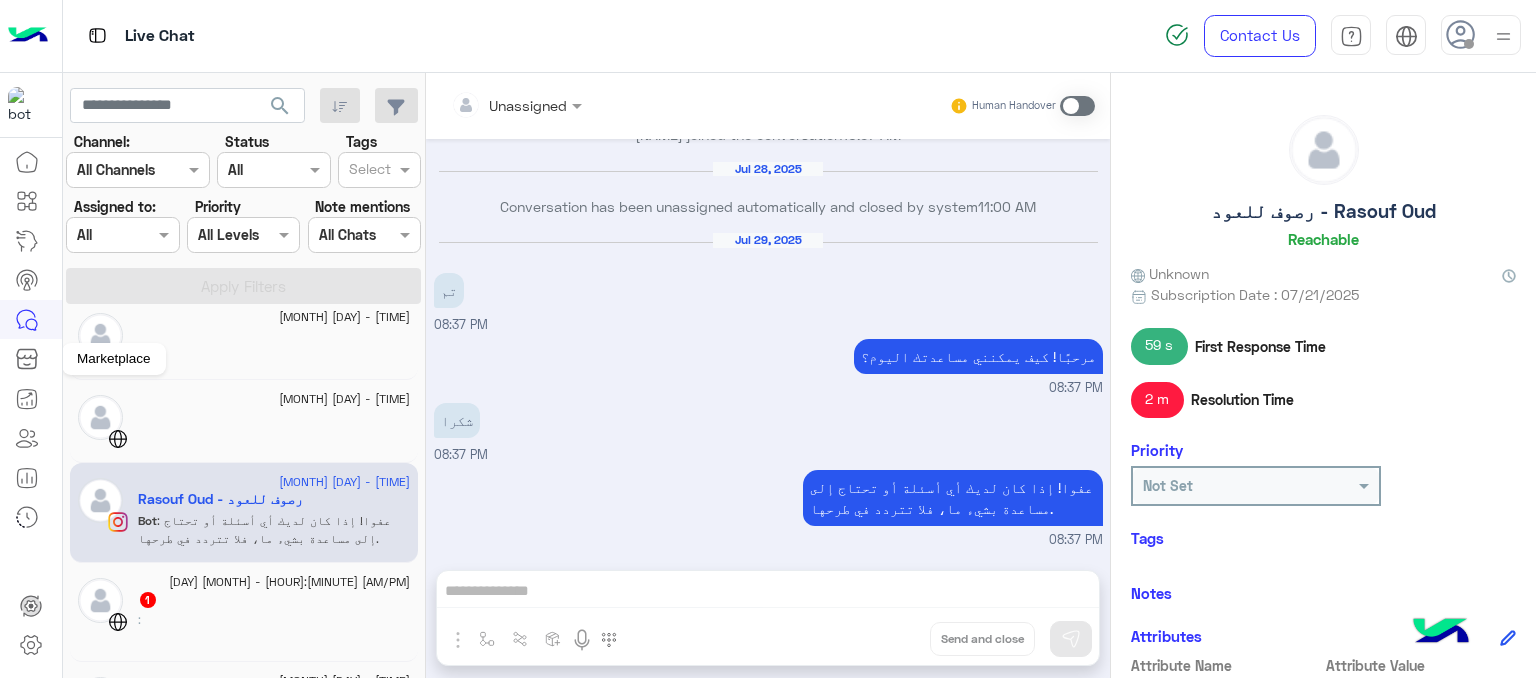 click 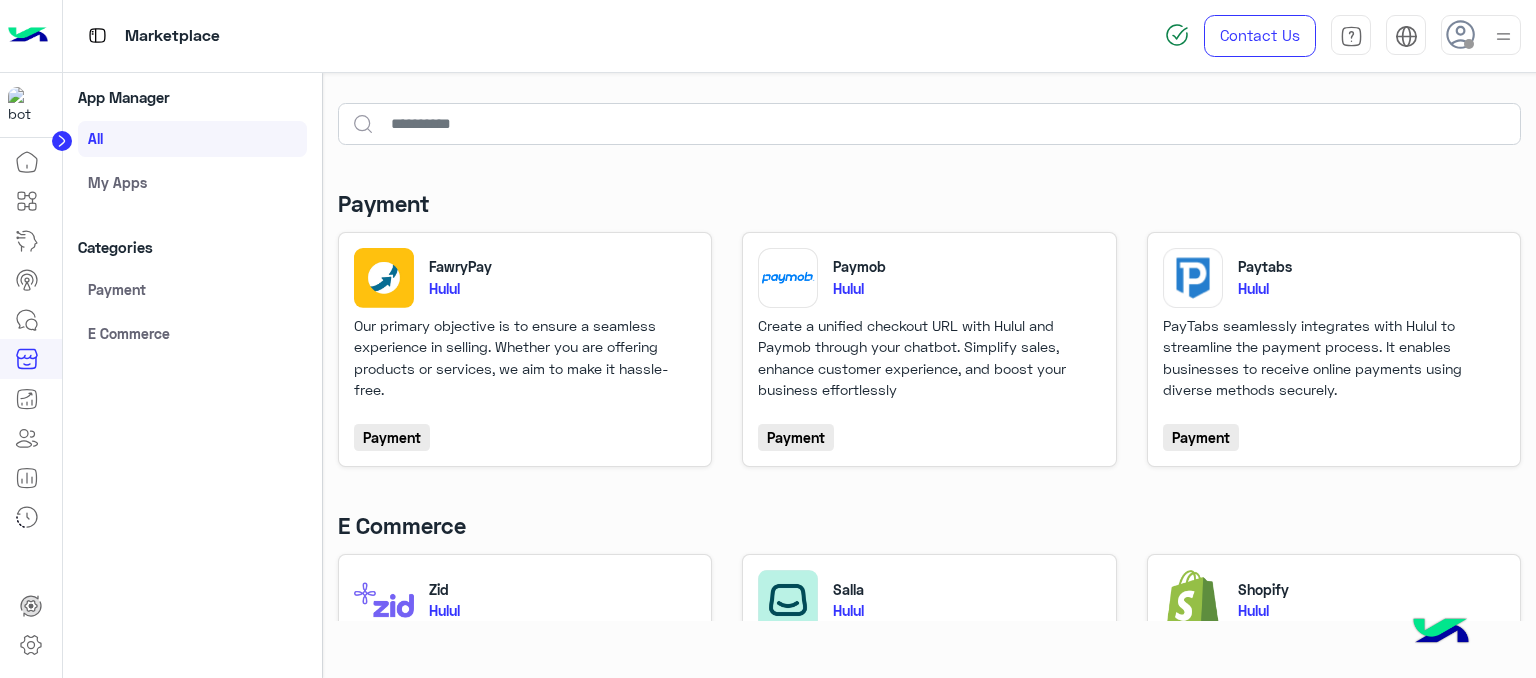 click 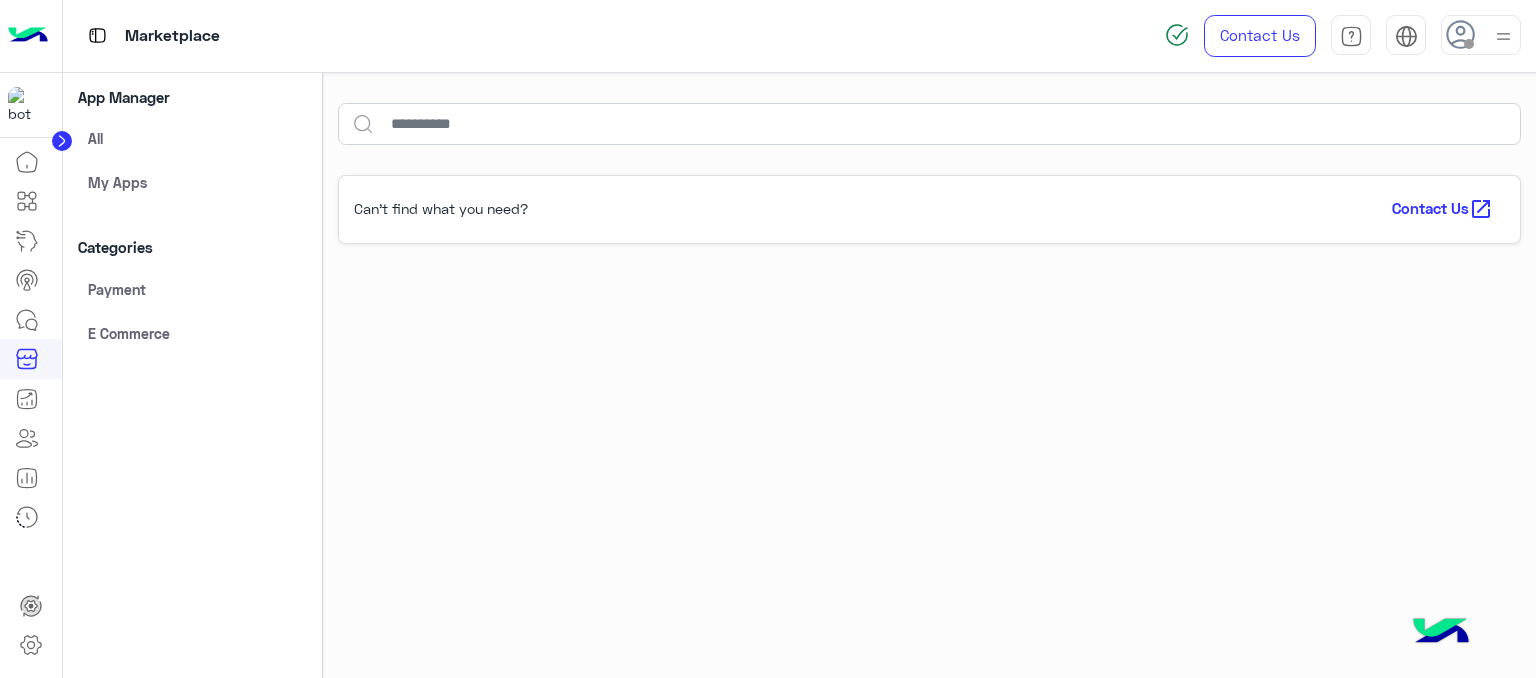 click on "All" 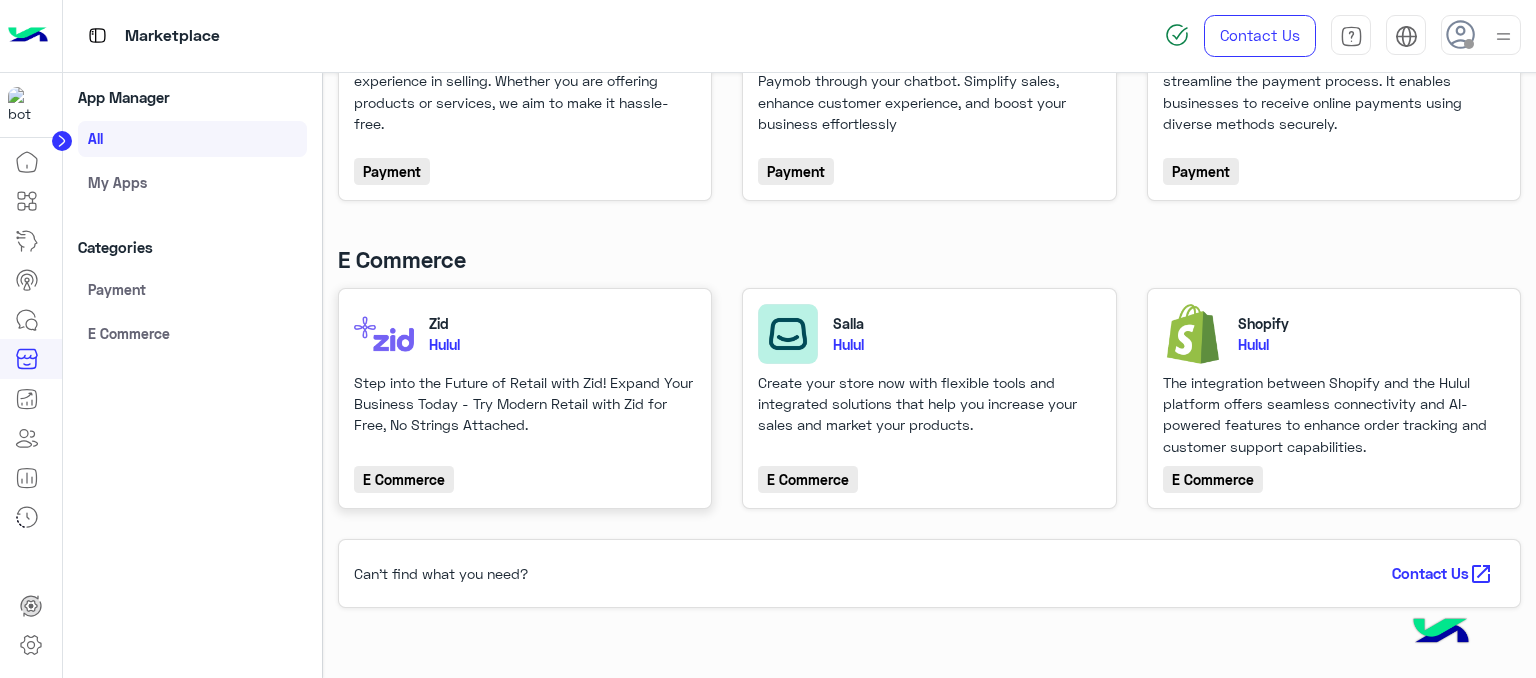scroll, scrollTop: 0, scrollLeft: 0, axis: both 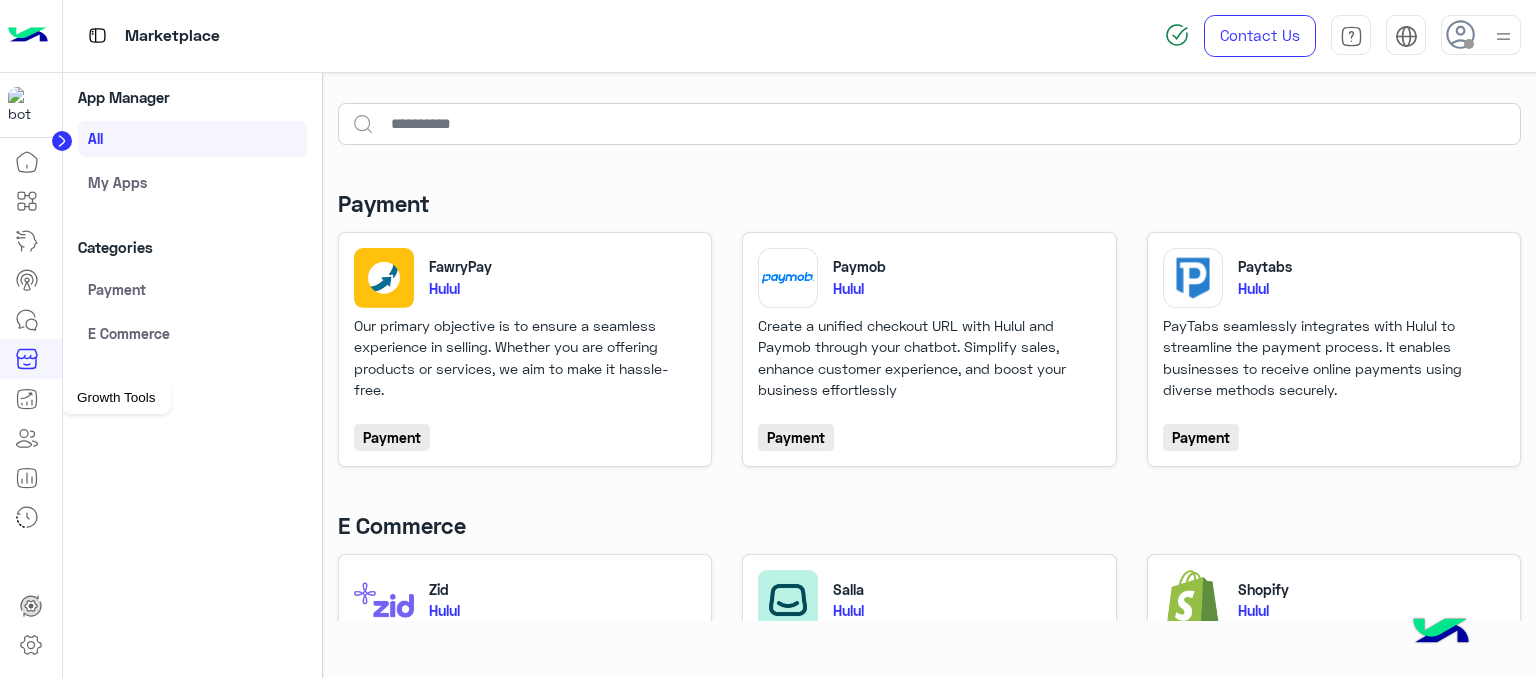 click 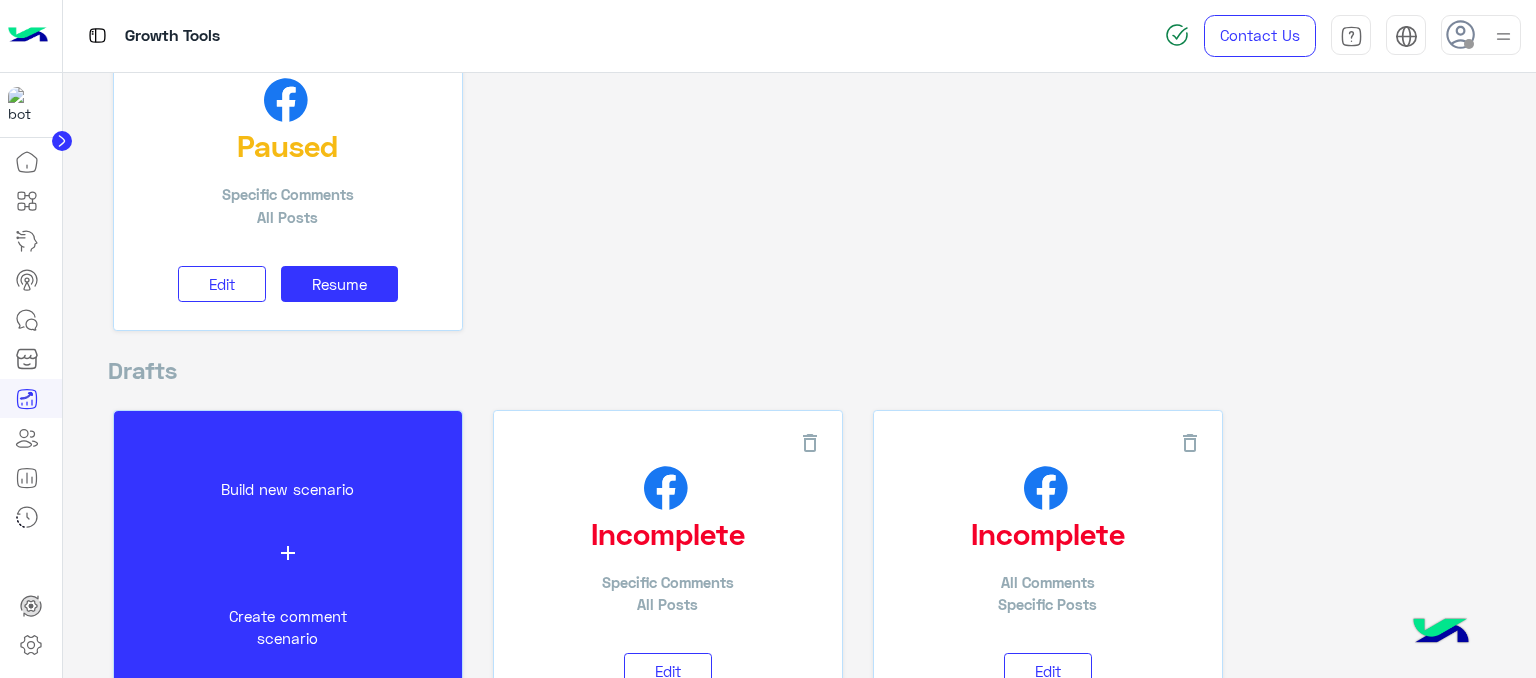 scroll, scrollTop: 140, scrollLeft: 0, axis: vertical 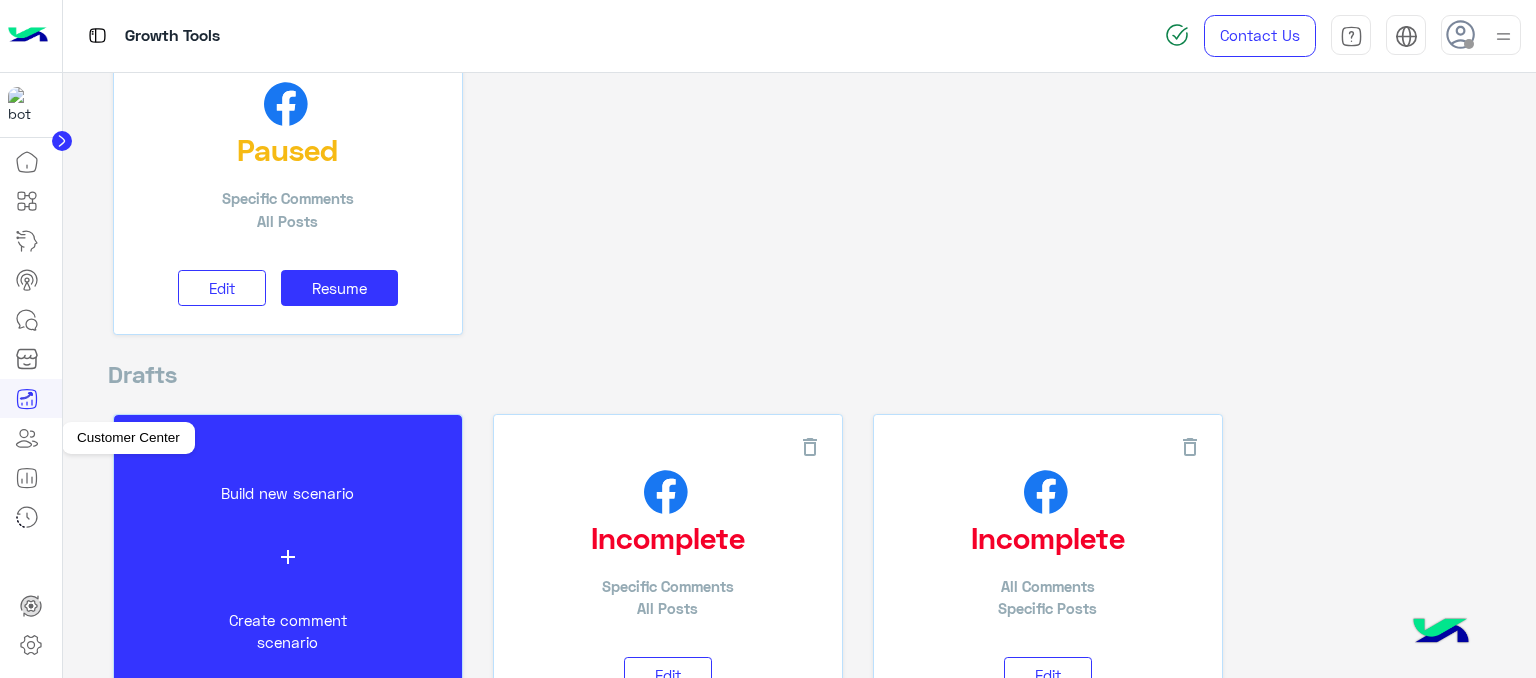 click 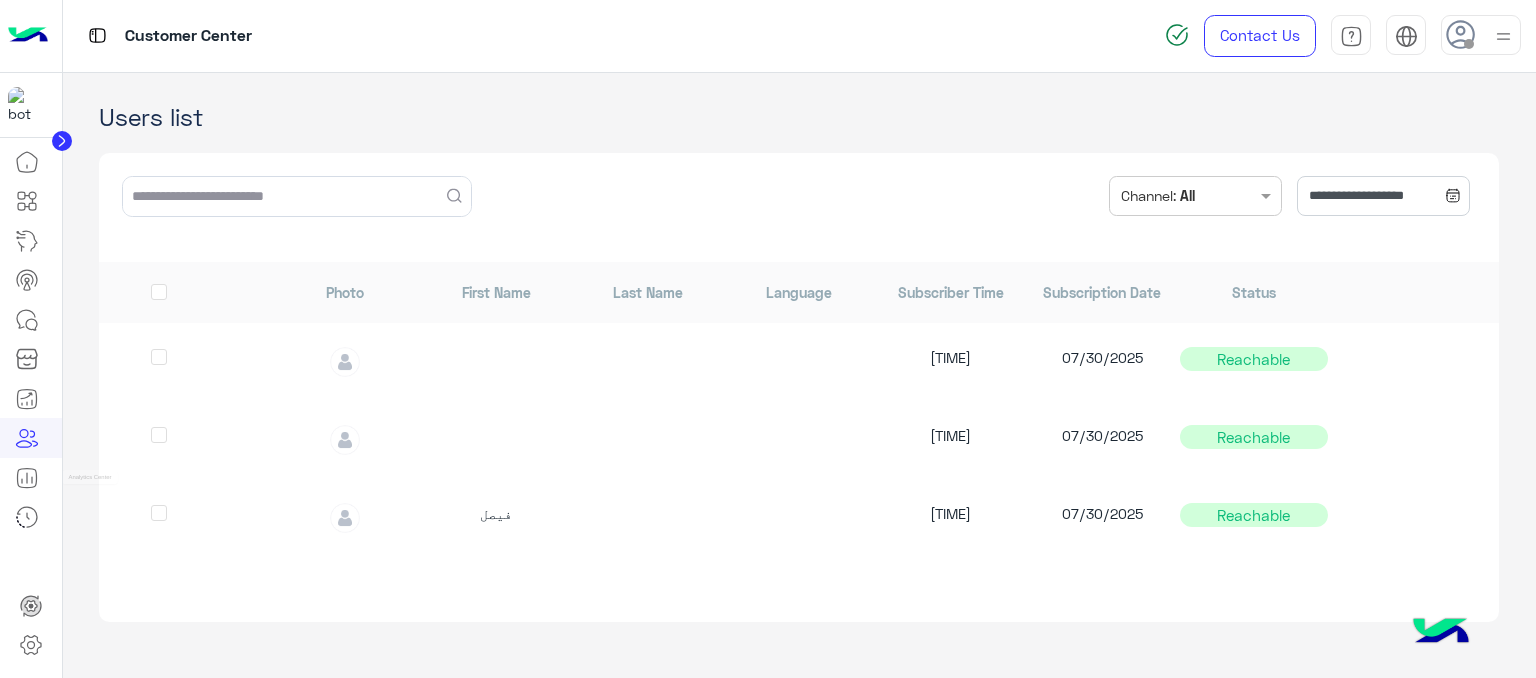 click 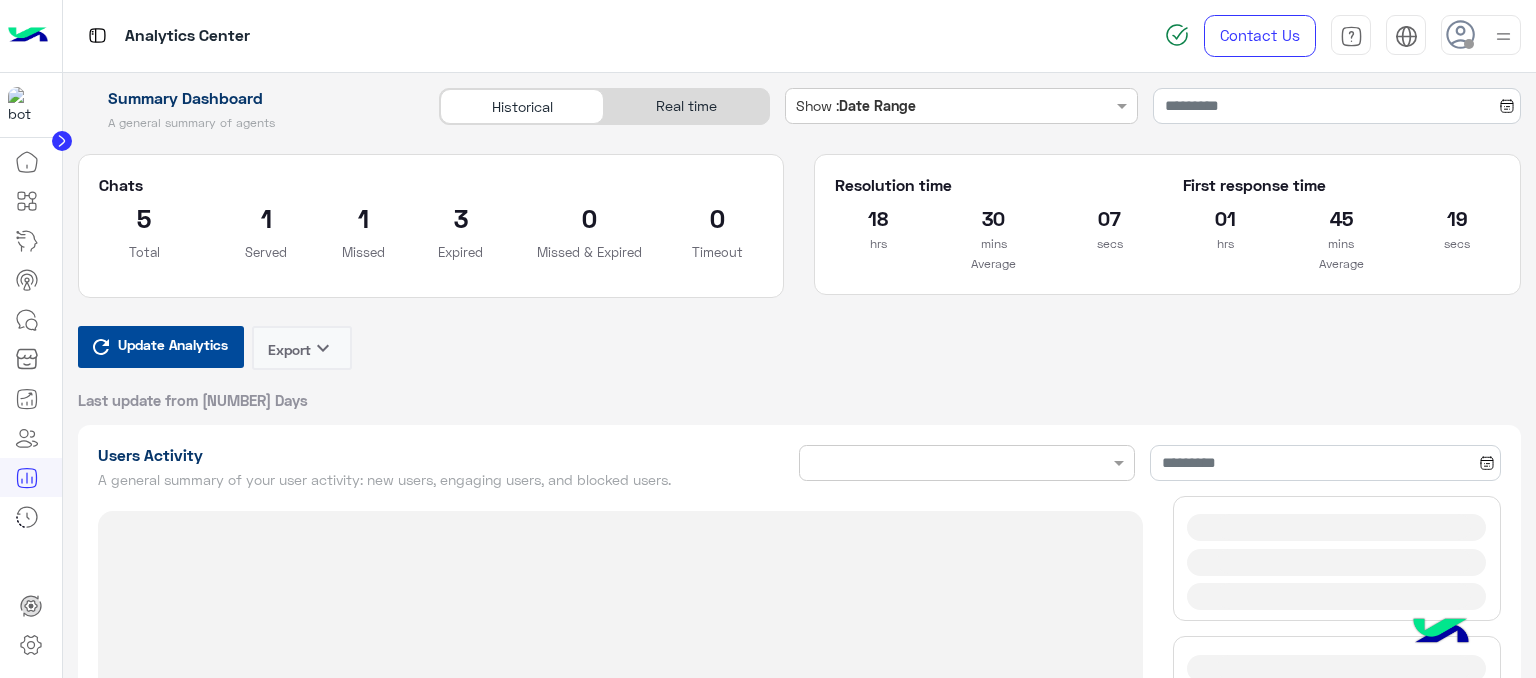 type on "**********" 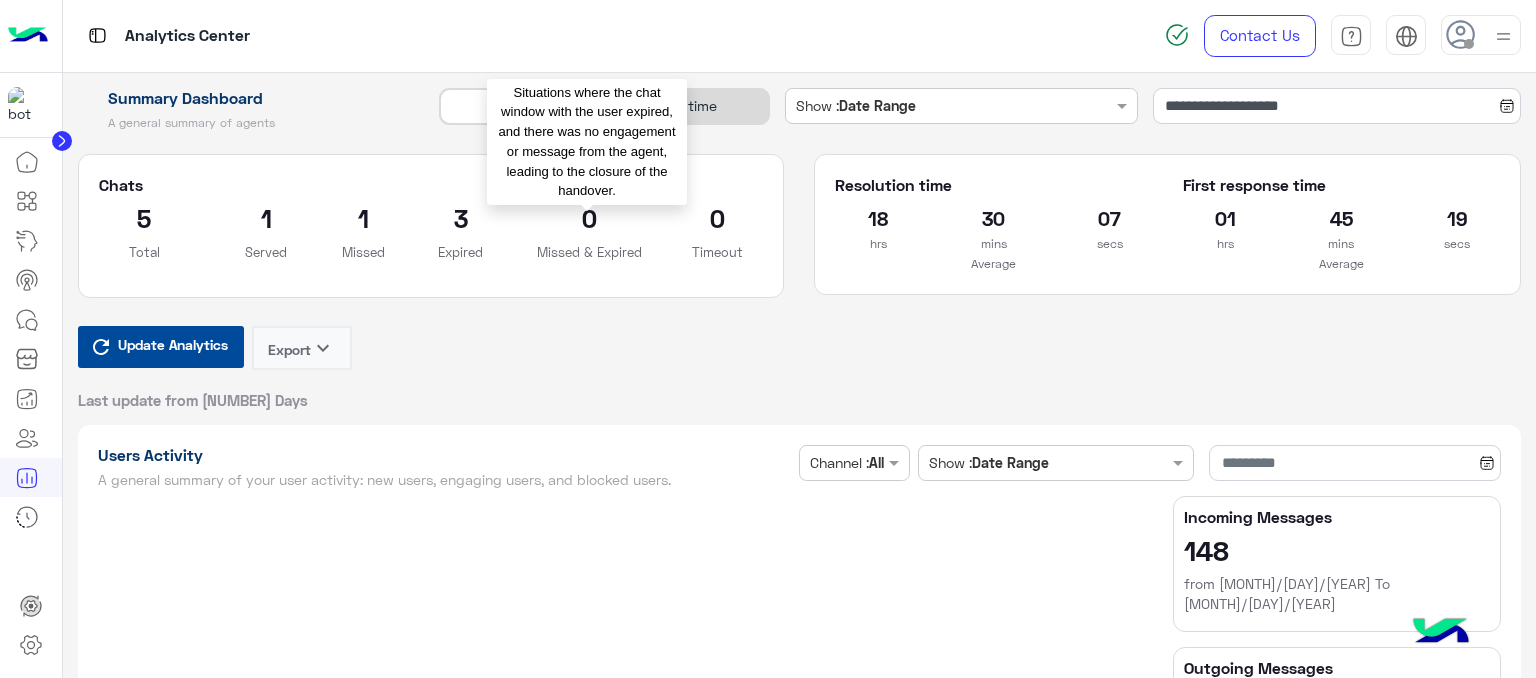 type on "**********" 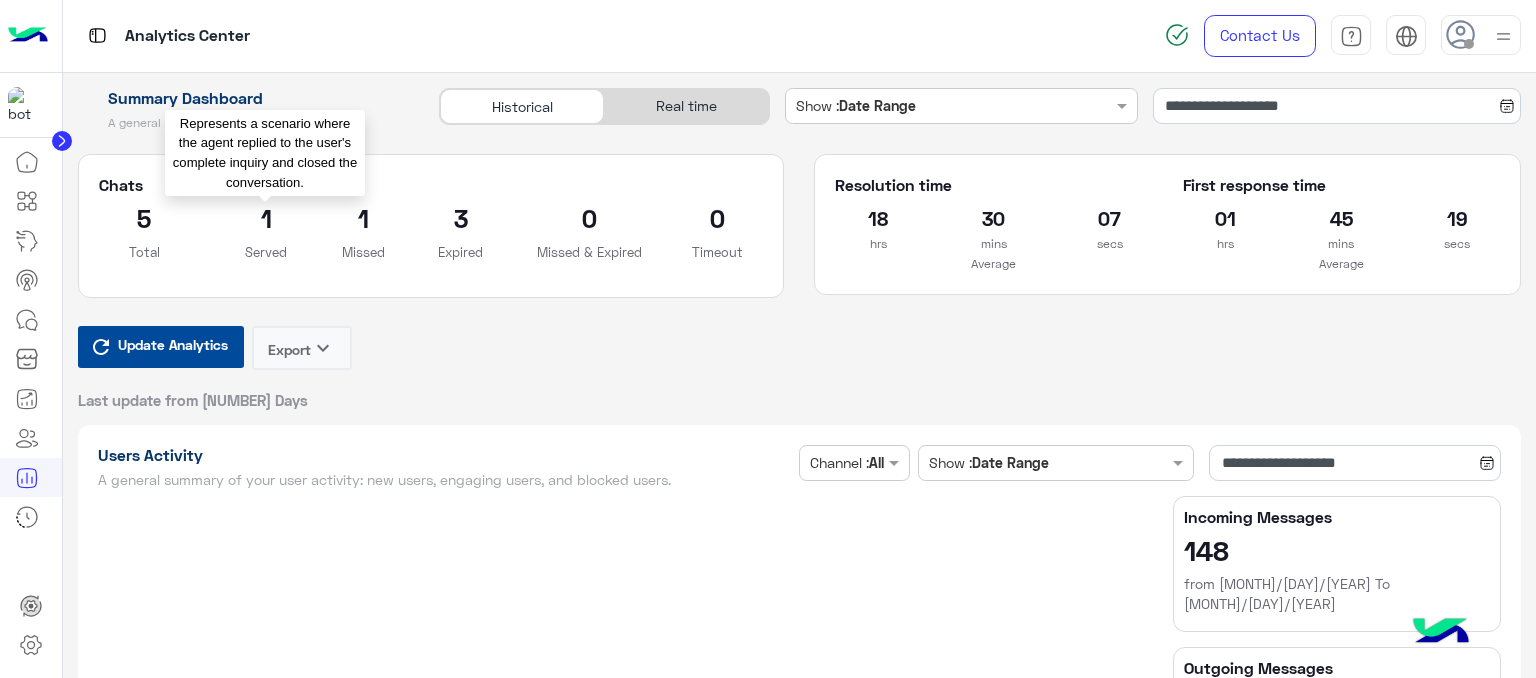 type on "**********" 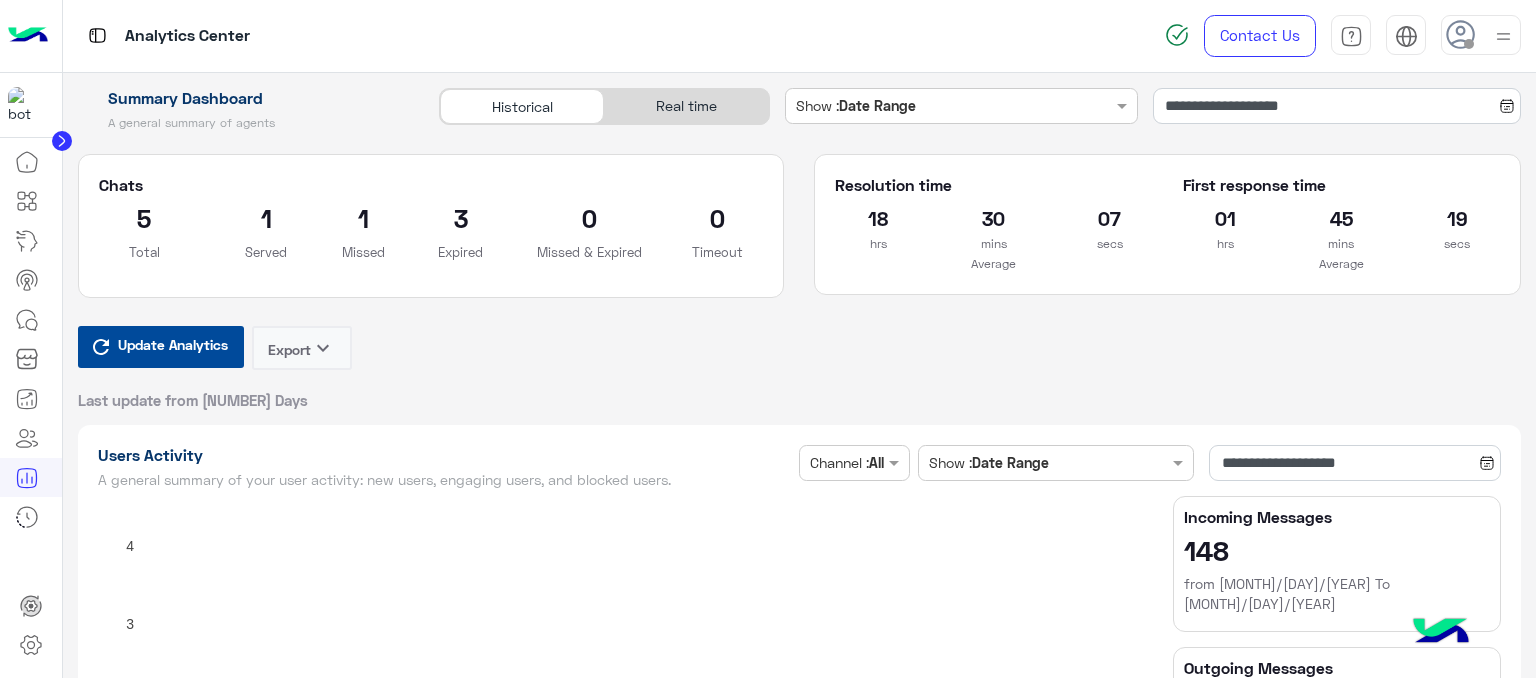 type on "**********" 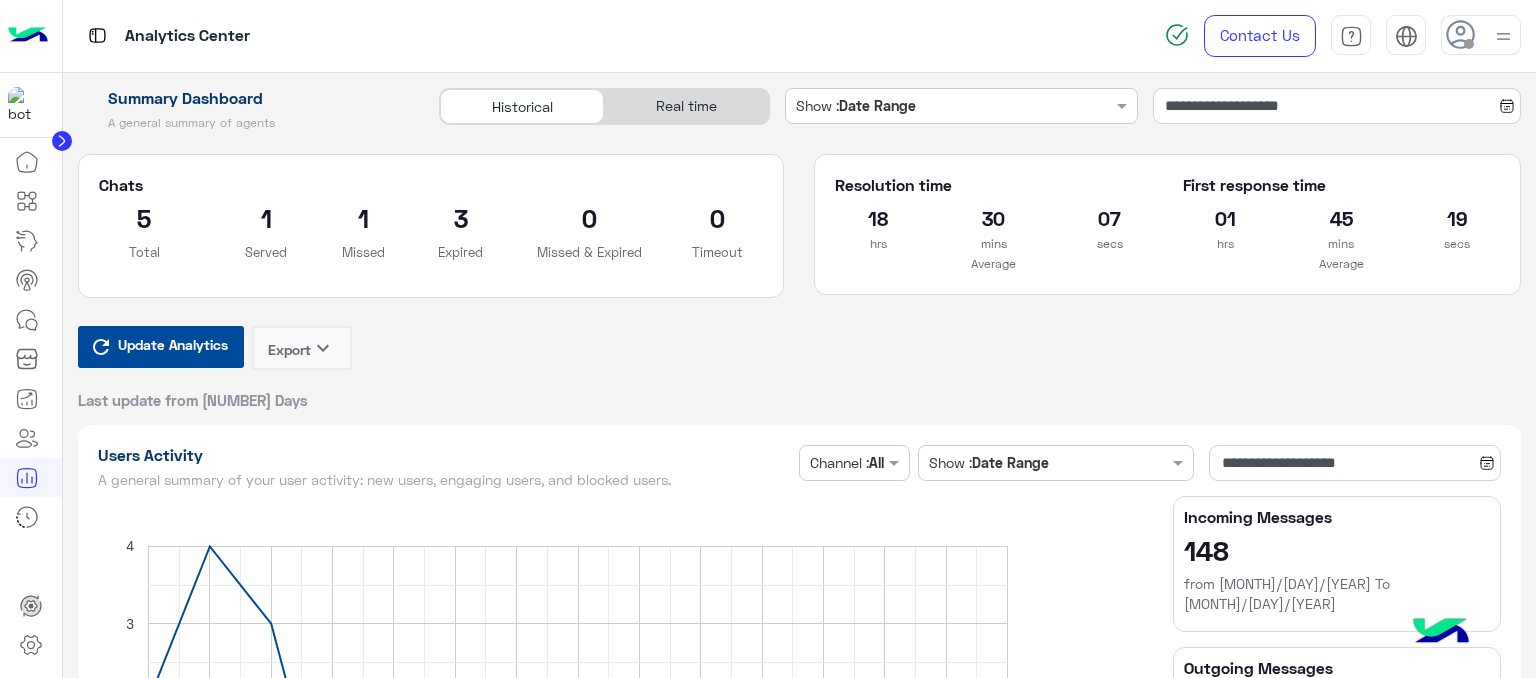 type on "**********" 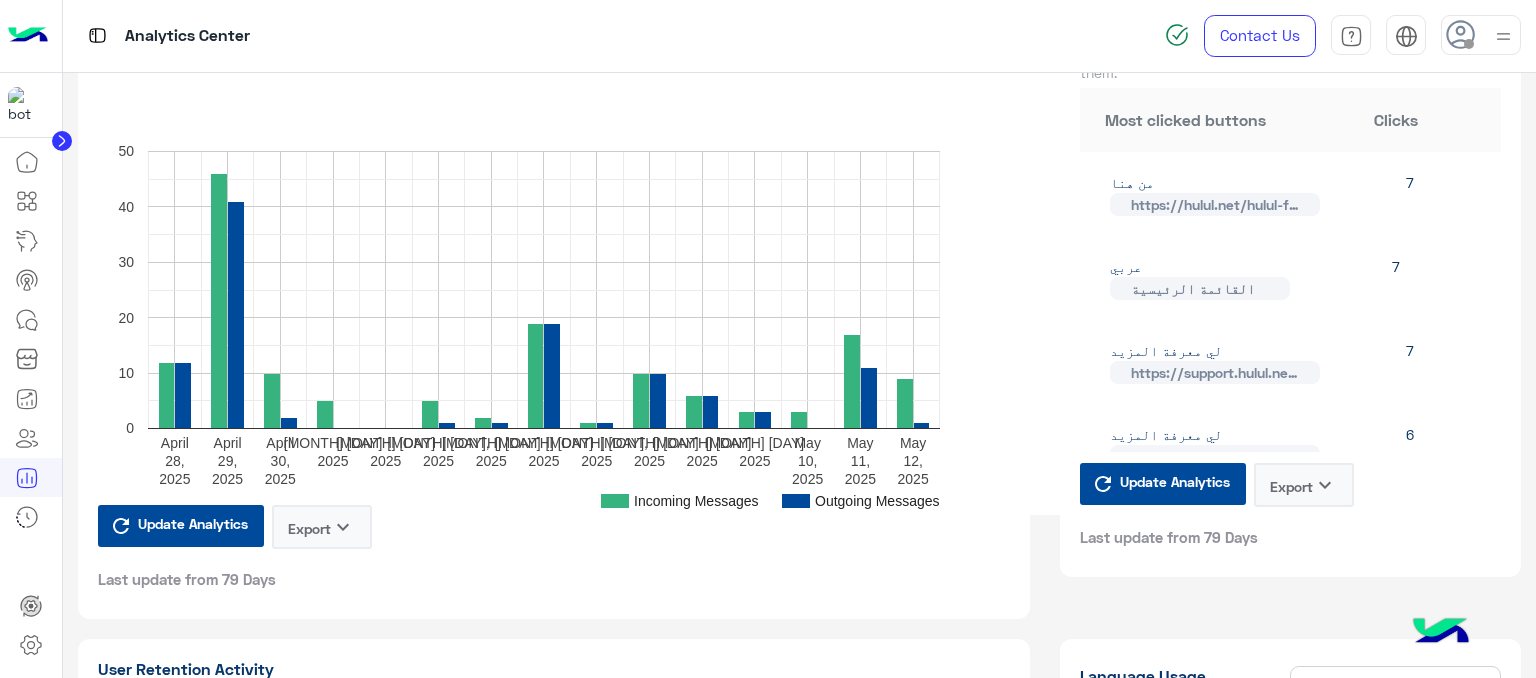 scroll, scrollTop: 1182, scrollLeft: 0, axis: vertical 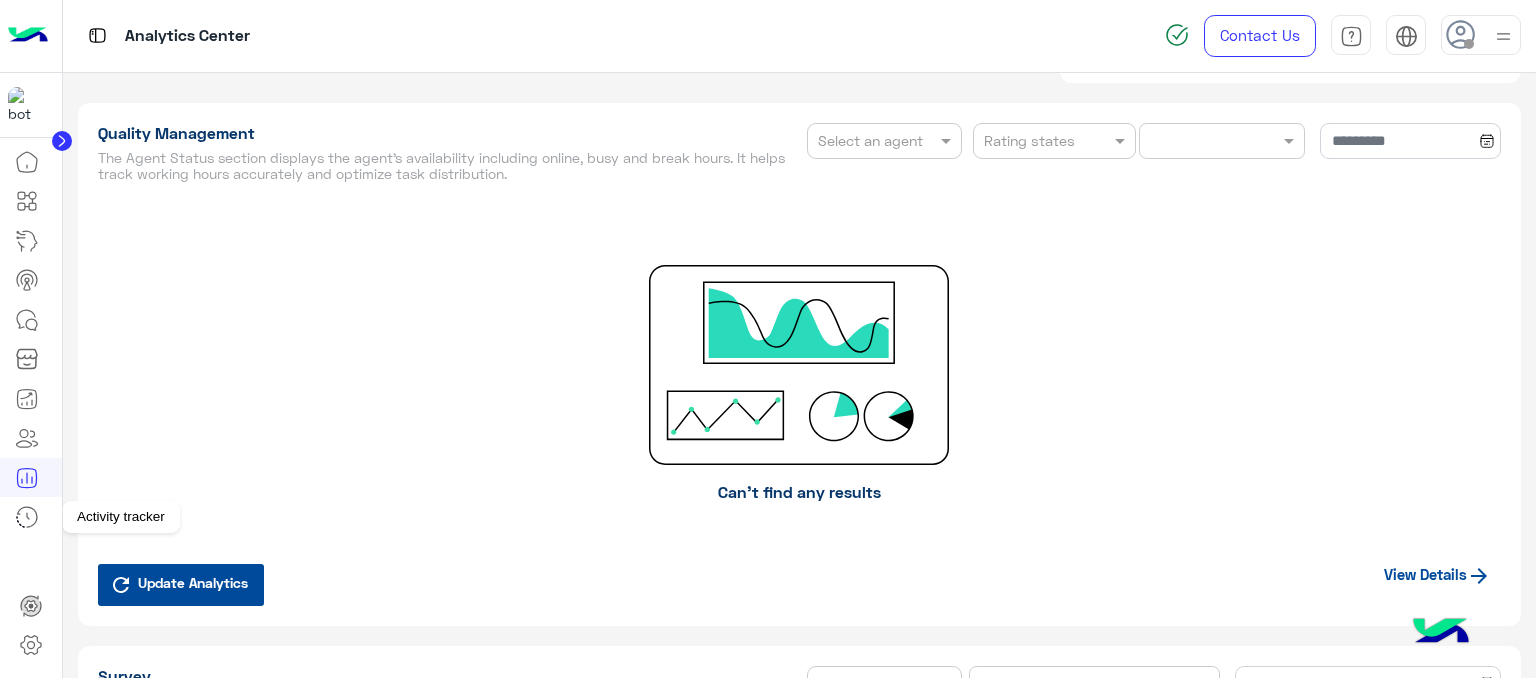 click 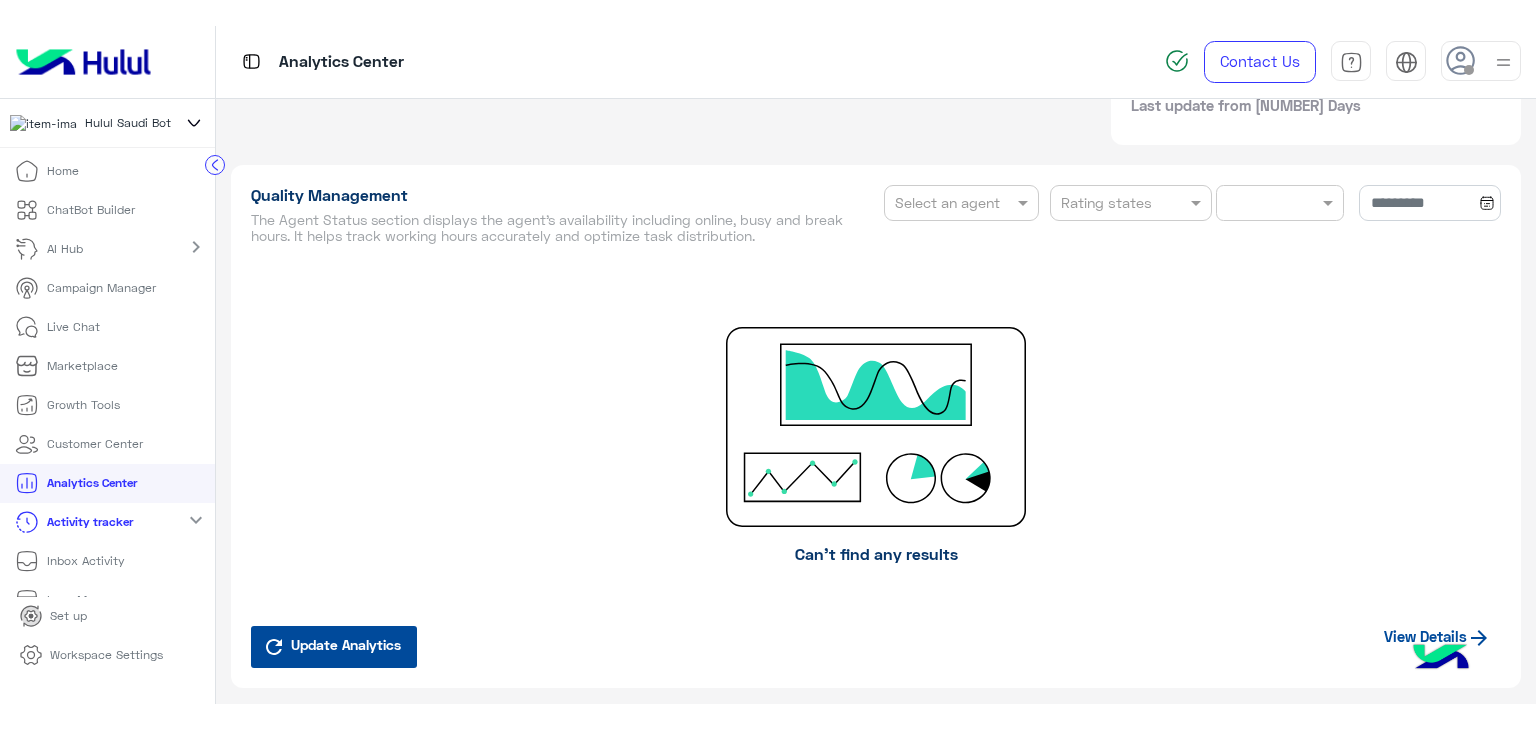 scroll, scrollTop: 3050, scrollLeft: 0, axis: vertical 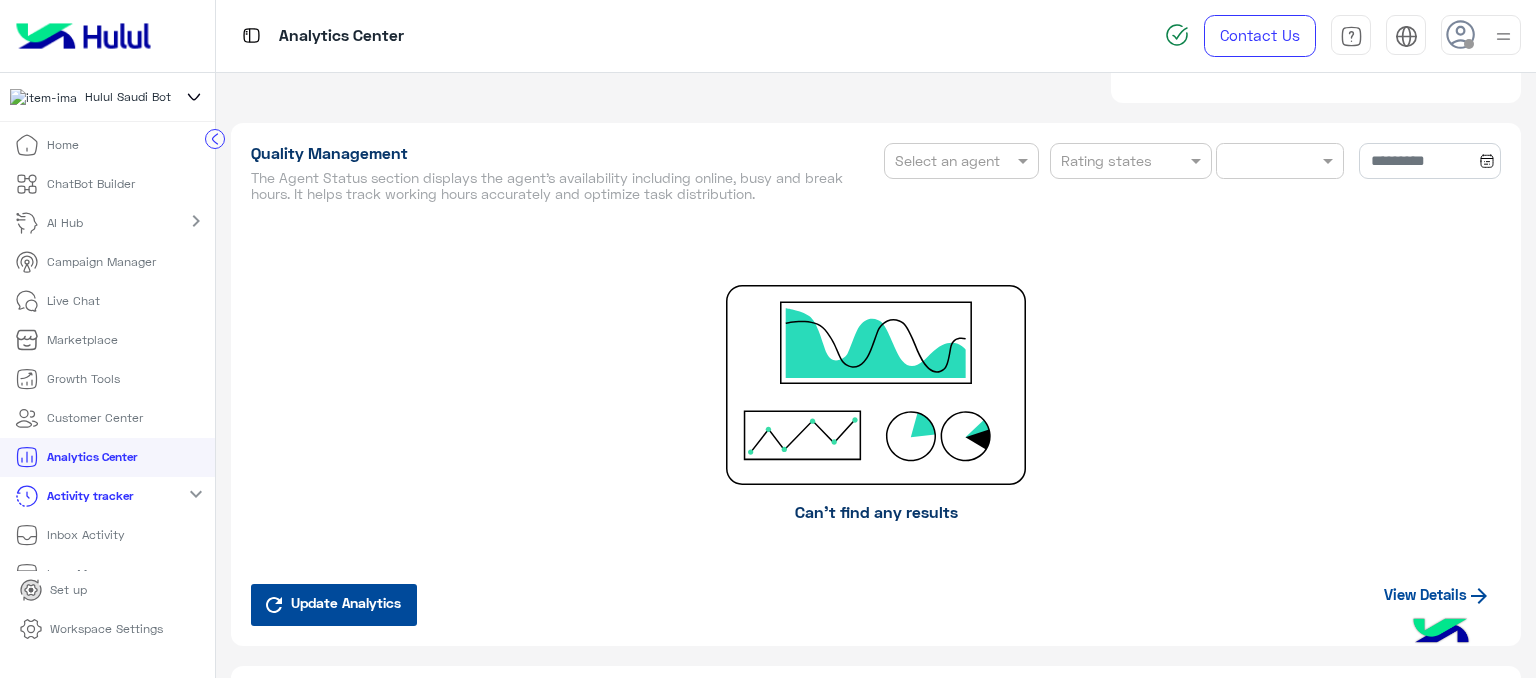 click on "Home" at bounding box center (63, 145) 